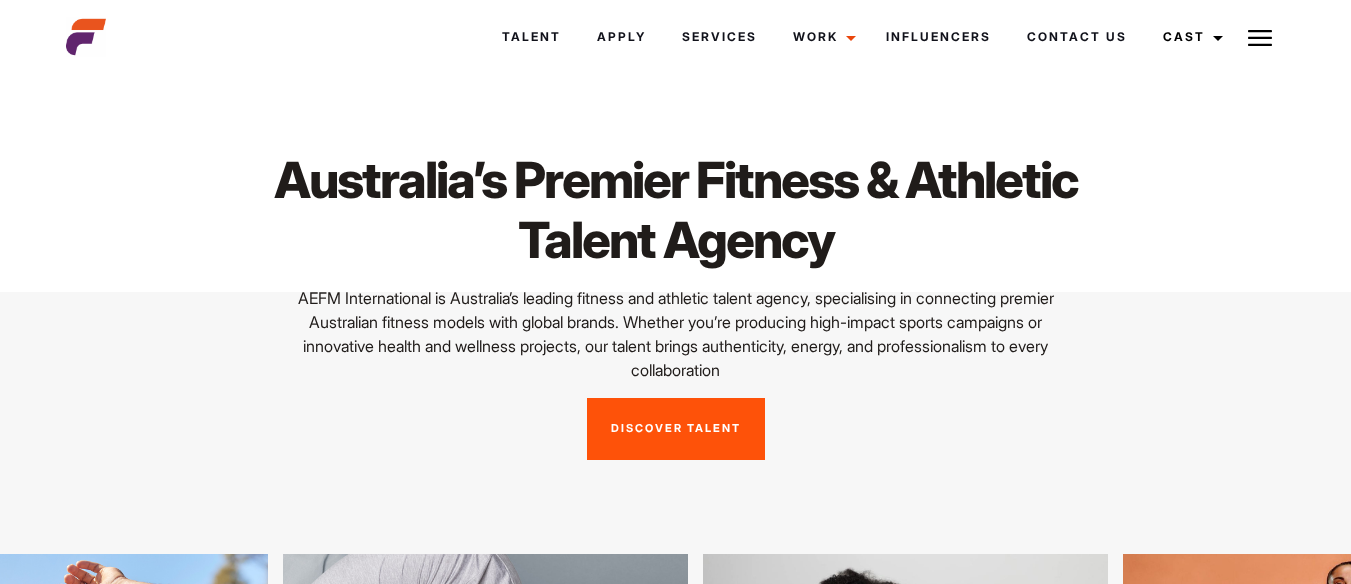 scroll, scrollTop: 117, scrollLeft: 0, axis: vertical 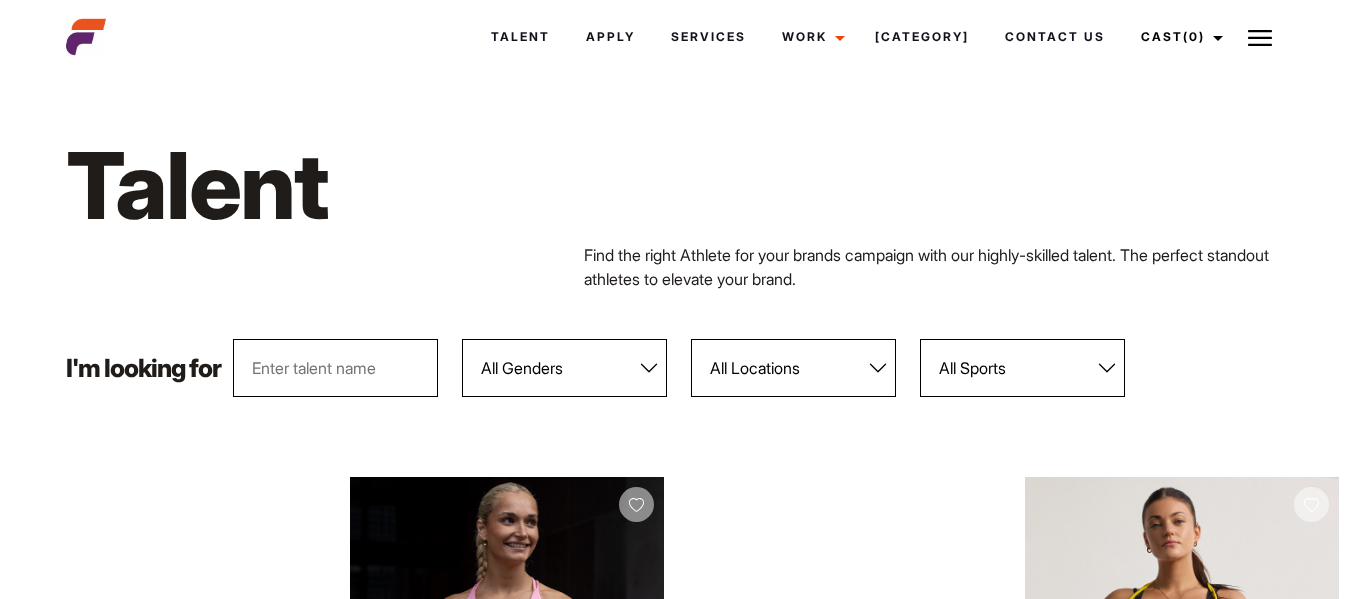 click on "All Genders
Female
Male" at bounding box center [564, 368] 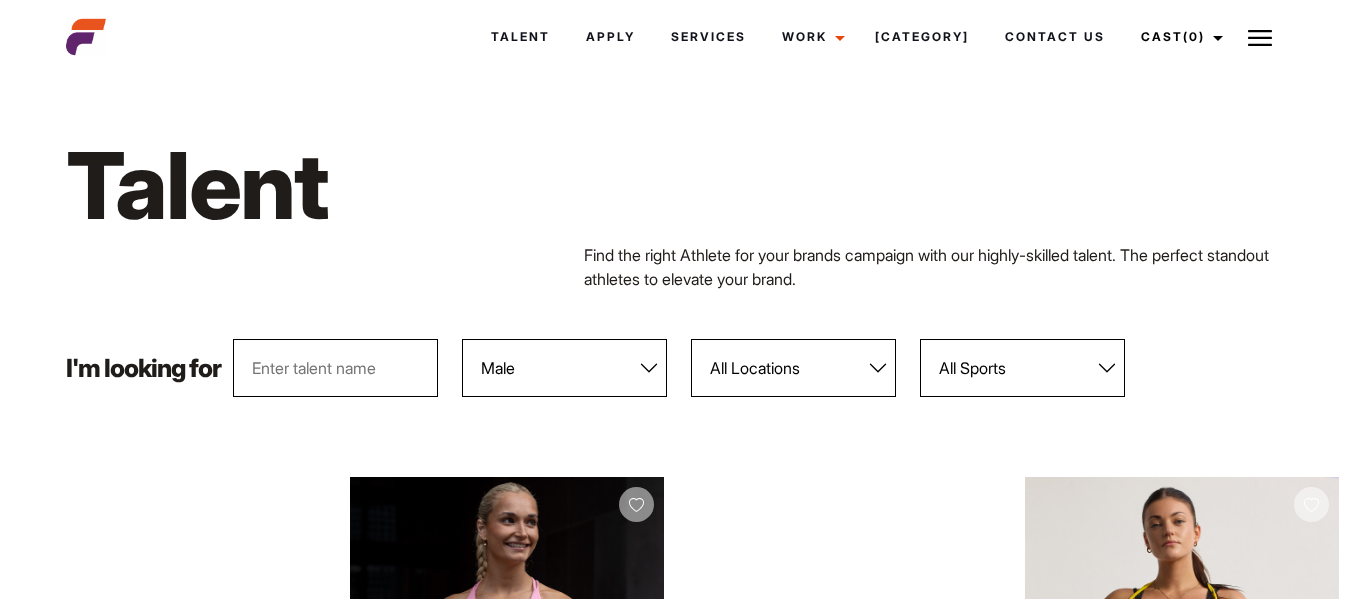 click on "All Genders
Female
Male" at bounding box center [564, 368] 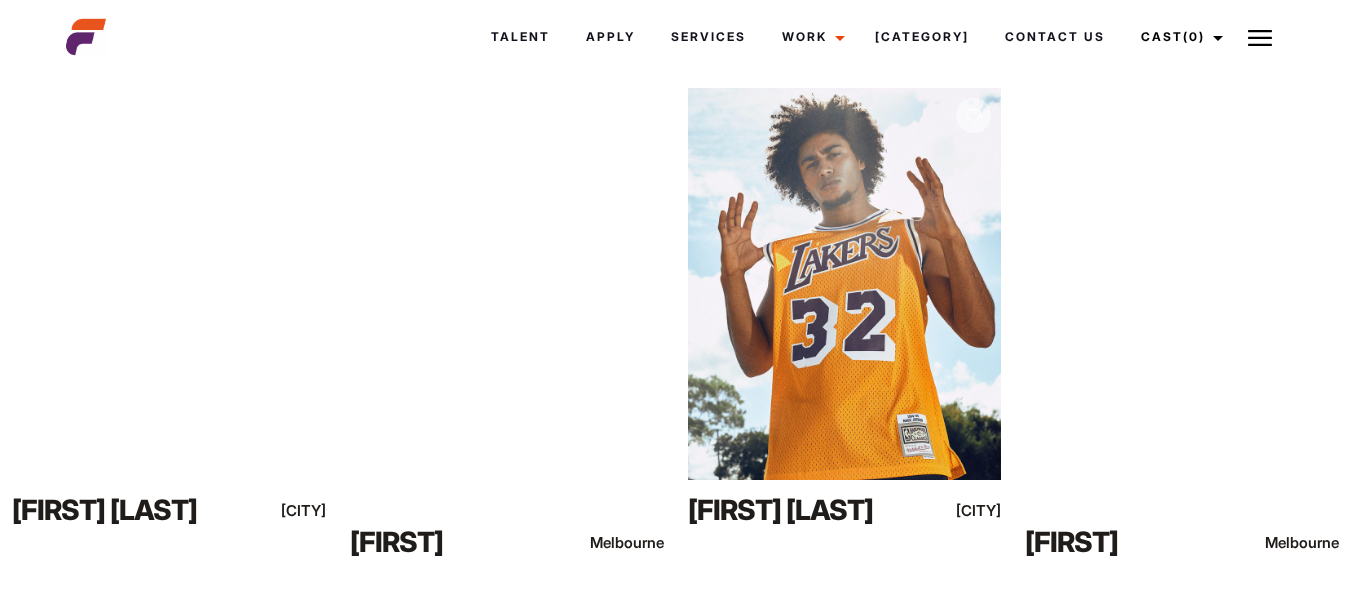 scroll, scrollTop: 352, scrollLeft: 0, axis: vertical 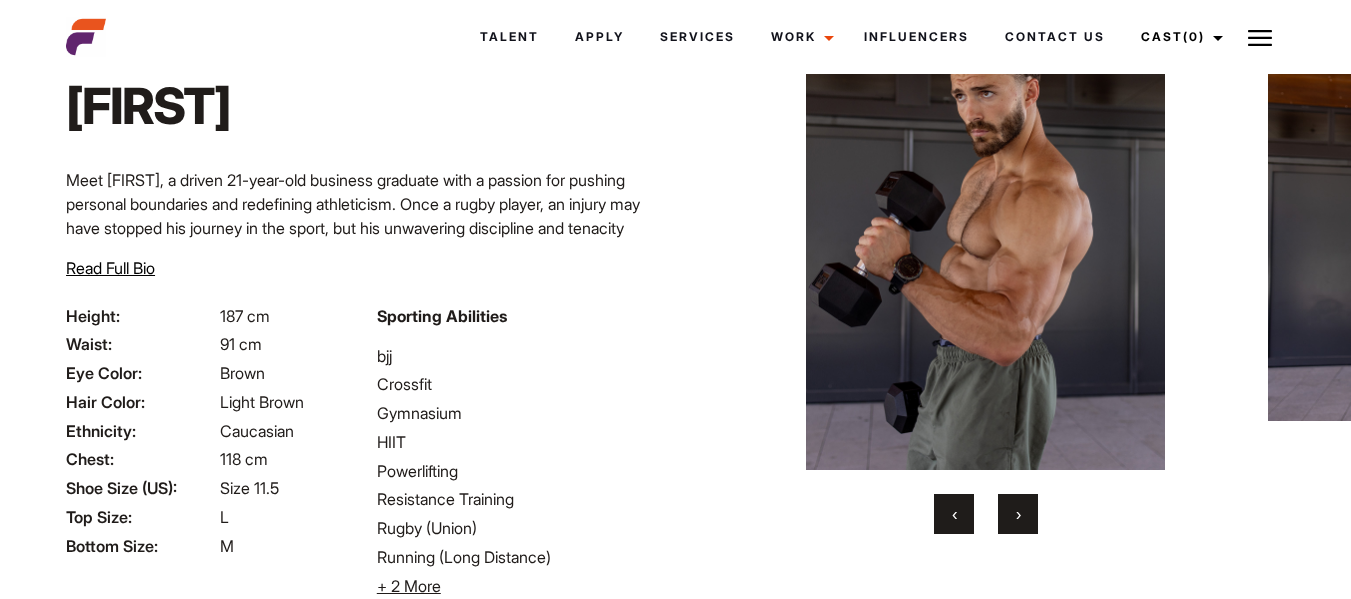 click on "›" at bounding box center [1018, 514] 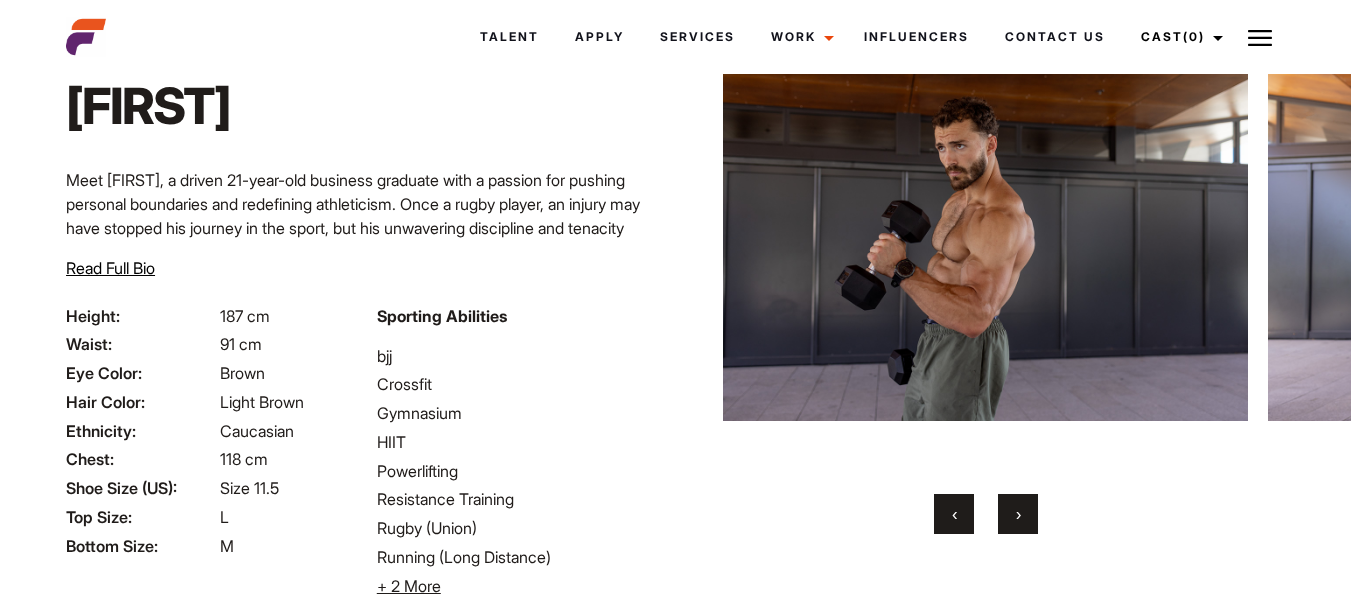click on "›" at bounding box center [1018, 514] 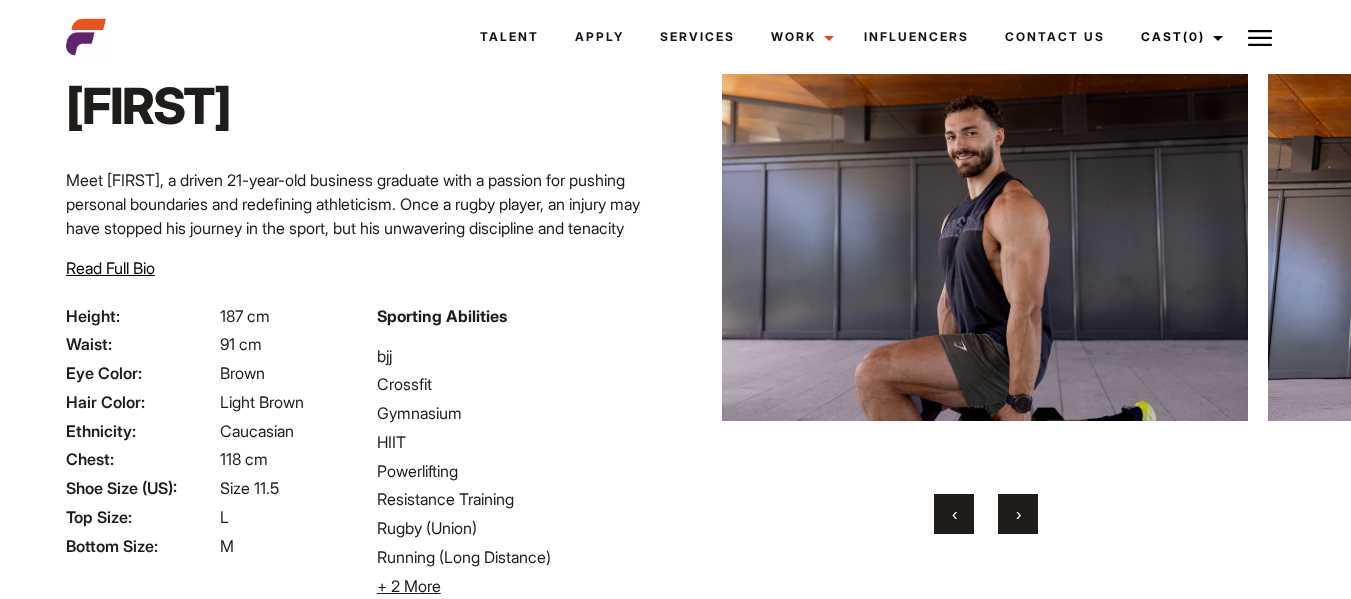 click on "›" at bounding box center (1018, 514) 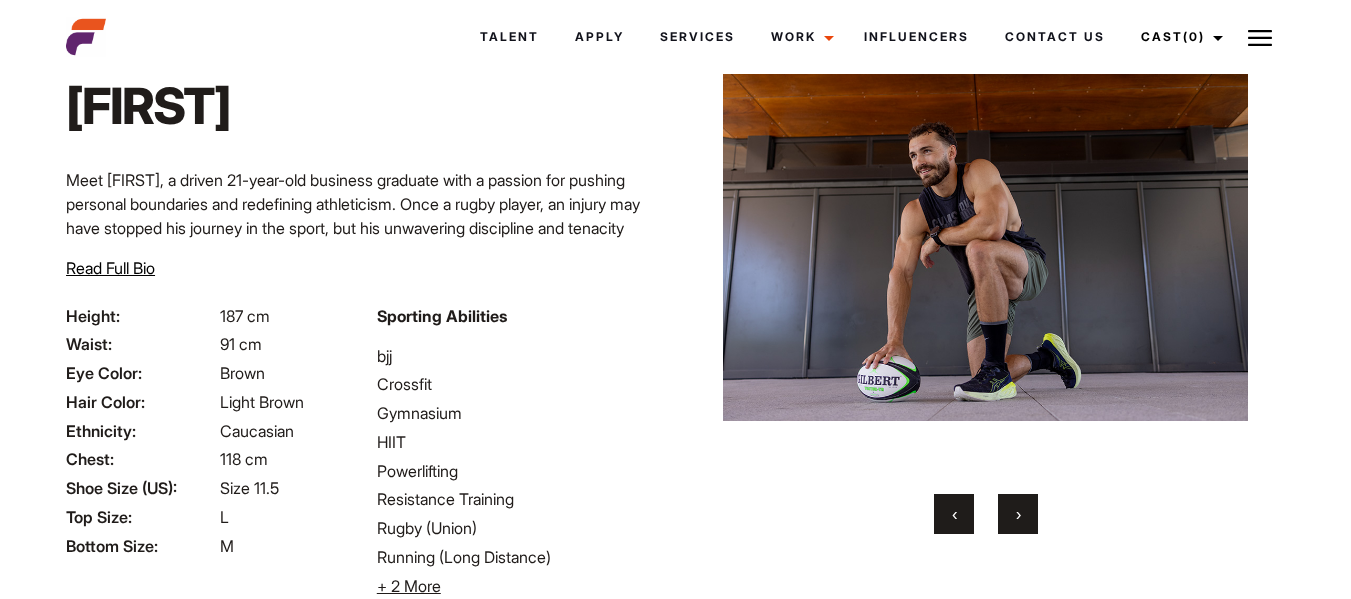 click on "›" at bounding box center (1018, 514) 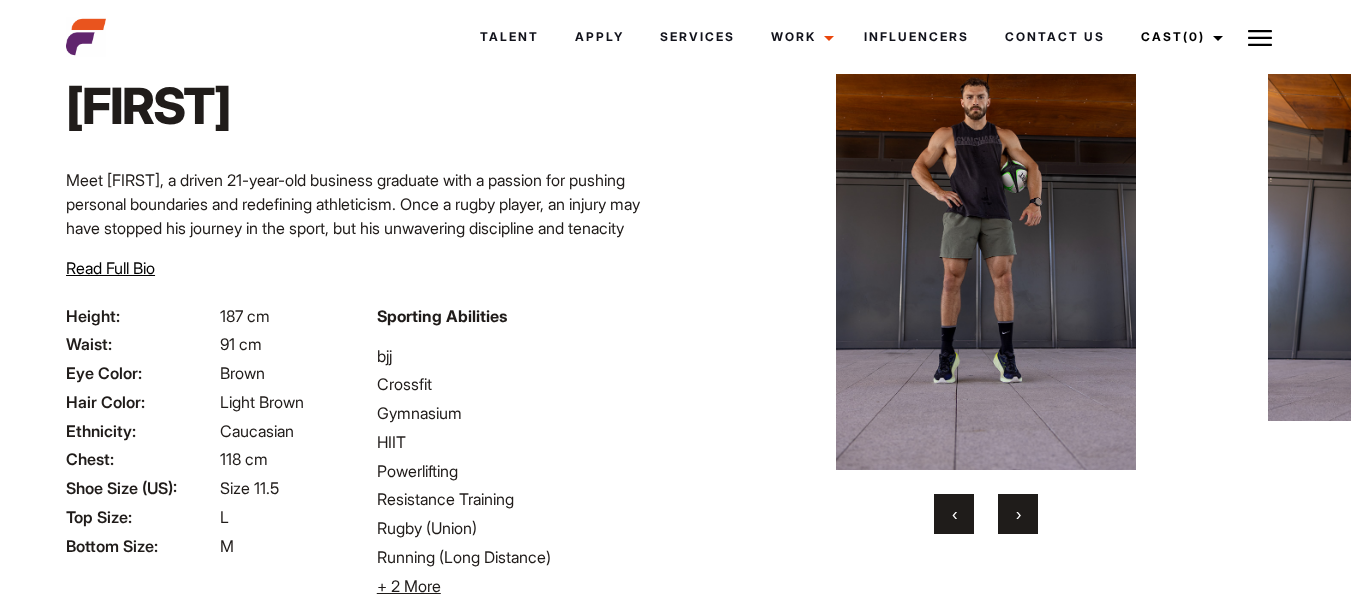 click on "›" at bounding box center (1018, 514) 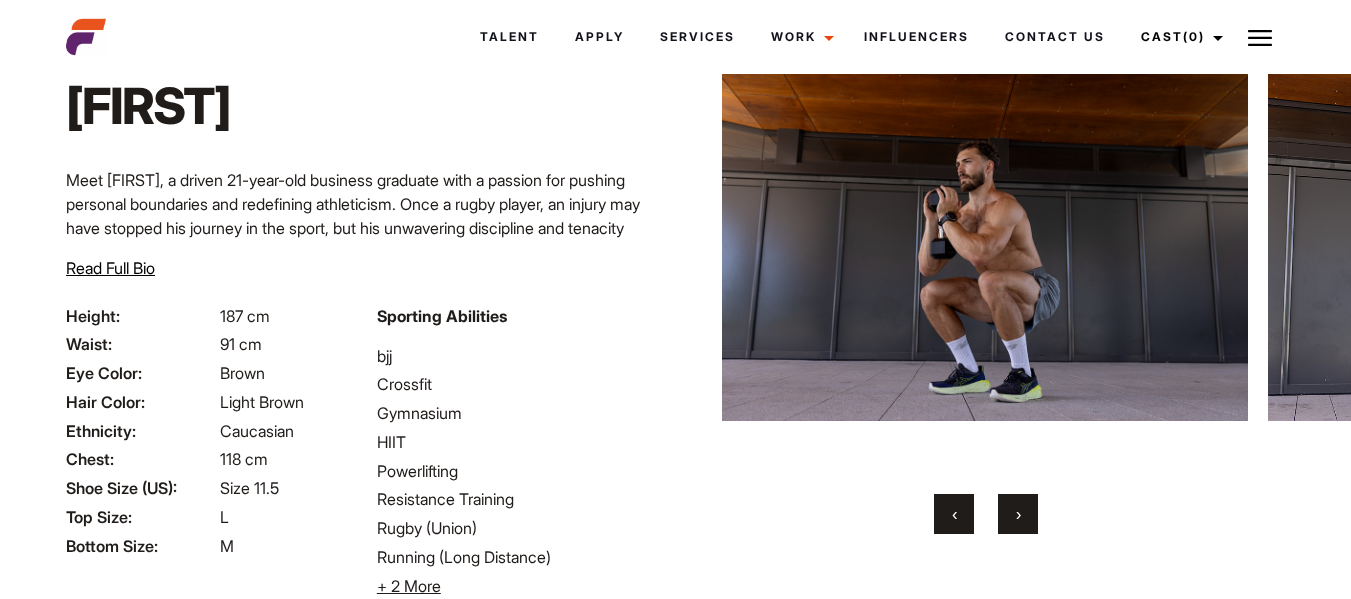 click on "›" at bounding box center [1018, 514] 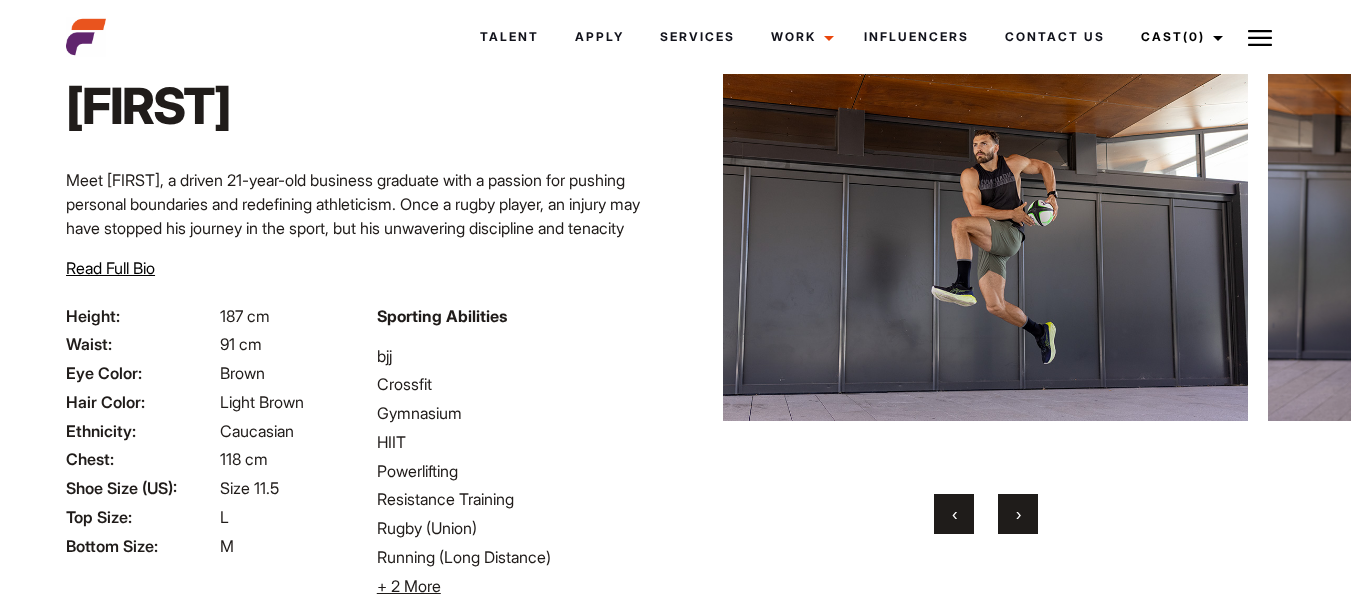 click on "›" at bounding box center (1018, 514) 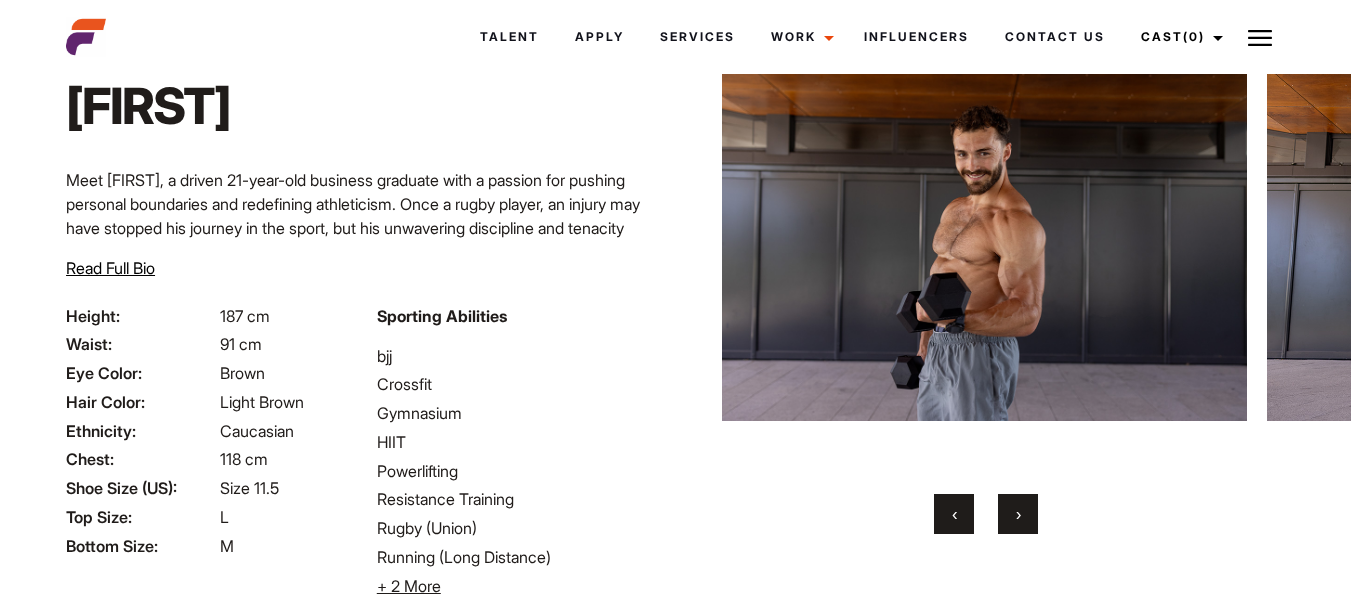 click on "›" at bounding box center [1018, 514] 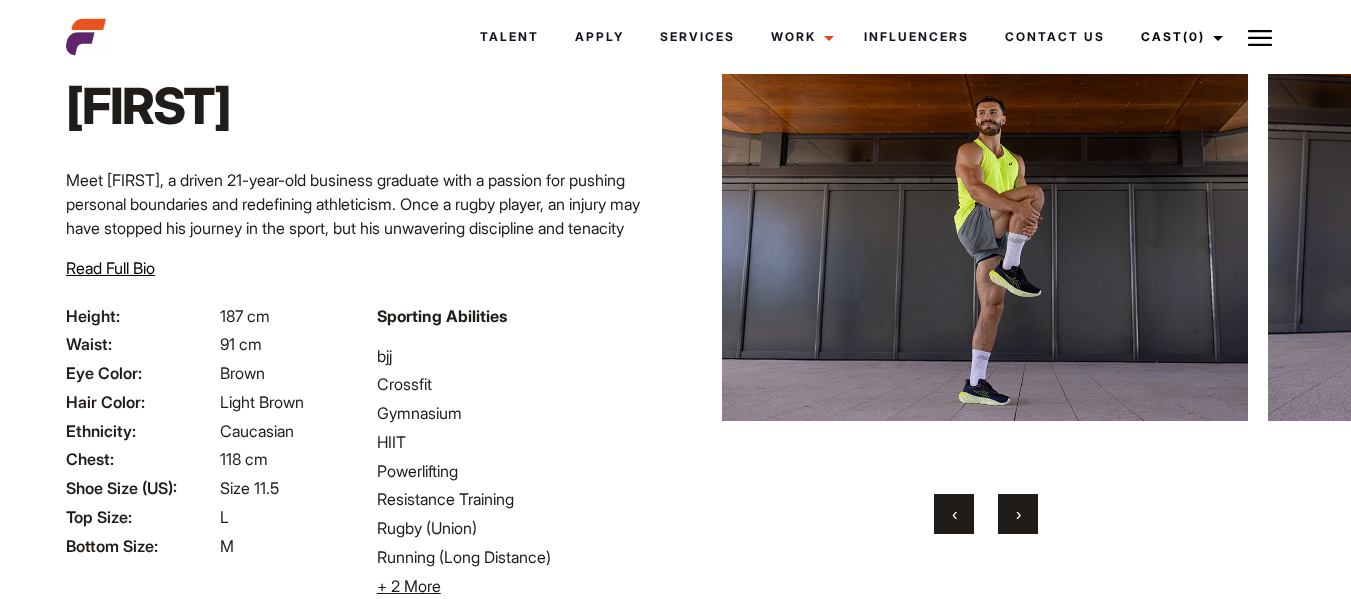 click on "›" at bounding box center [1018, 514] 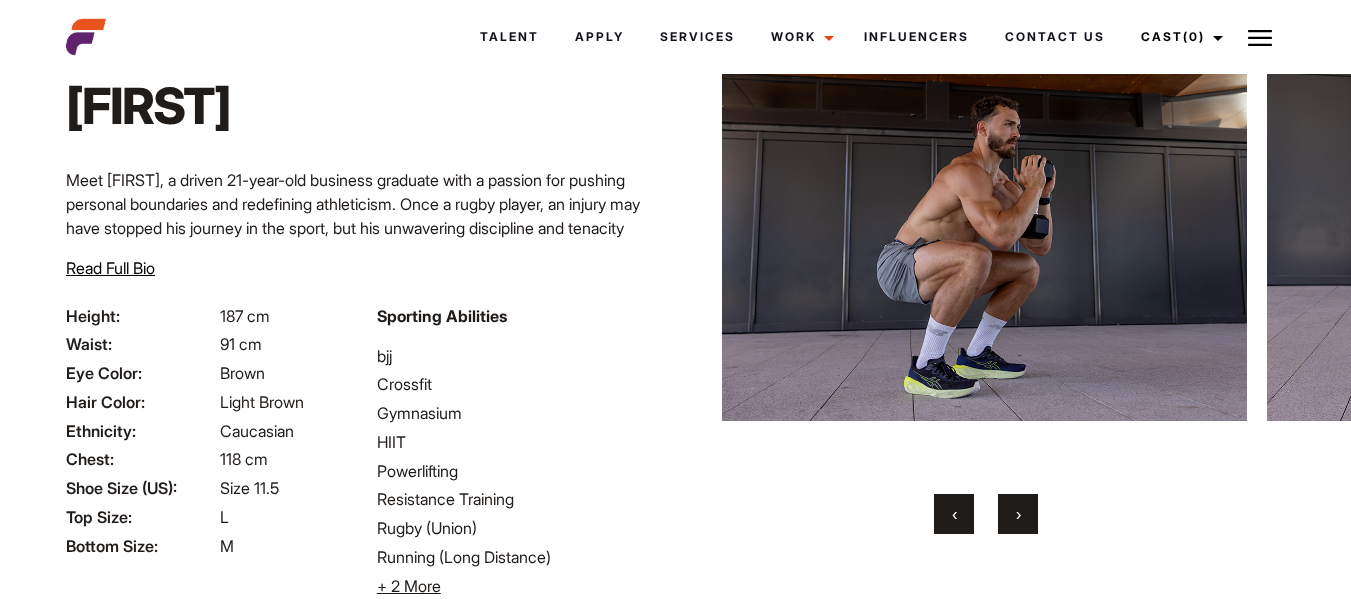 click on "›" at bounding box center (1018, 514) 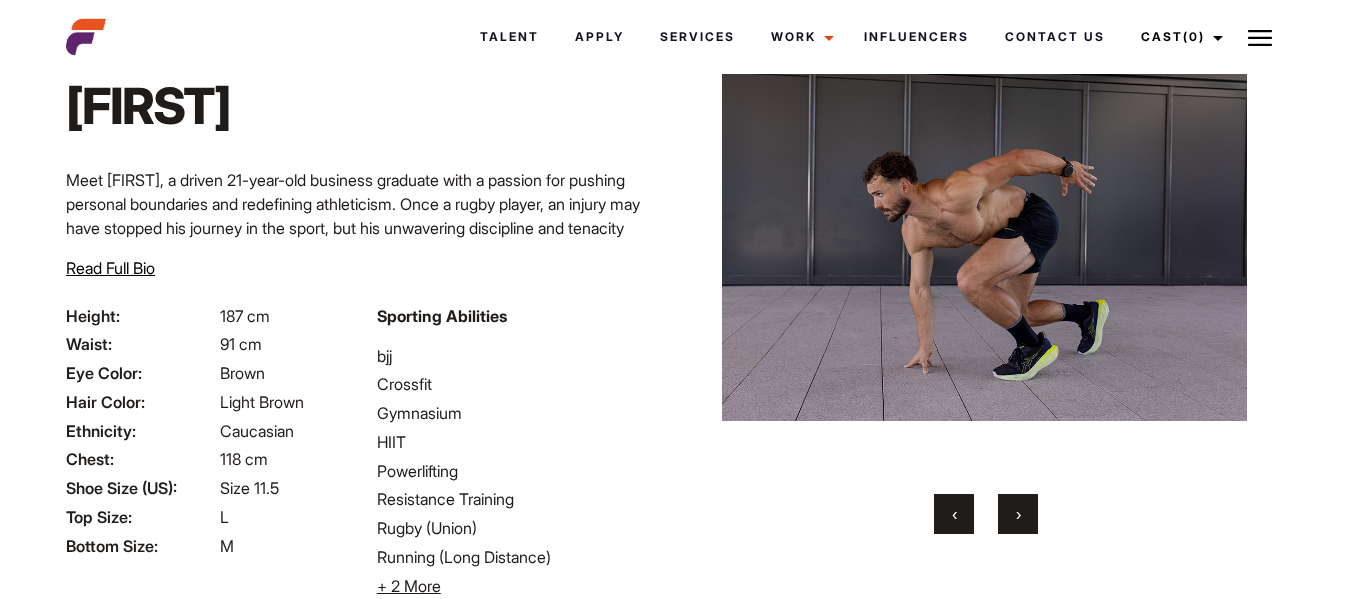 click on "›" at bounding box center (1018, 514) 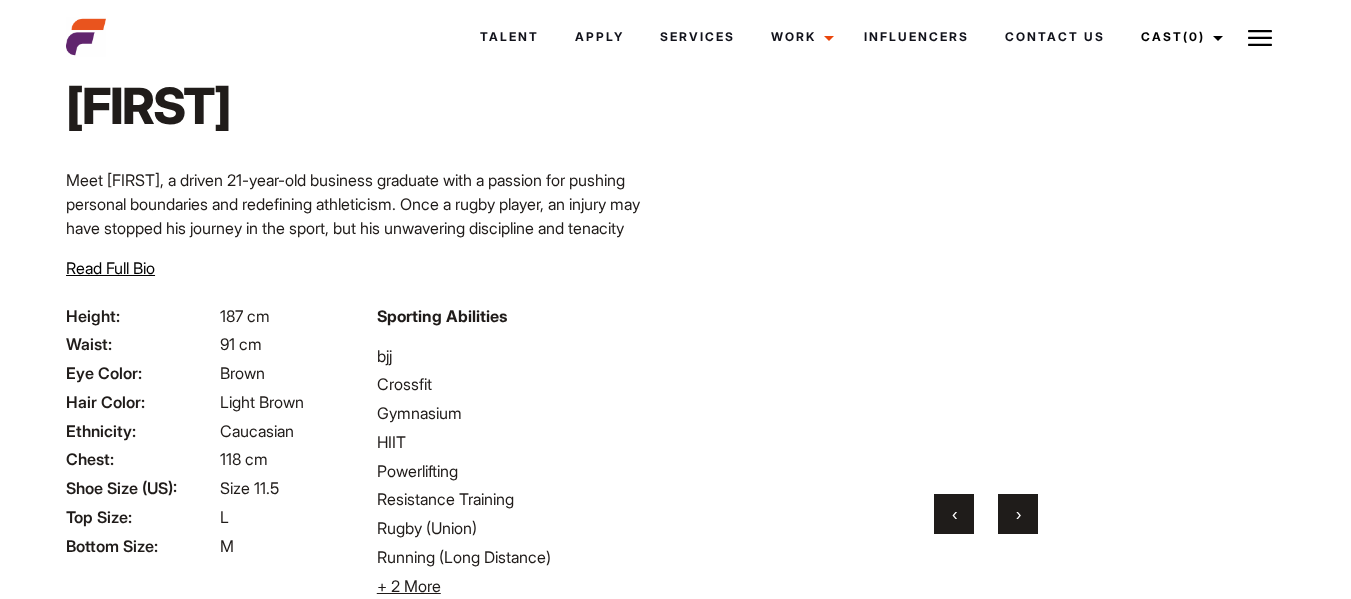click on "›" at bounding box center [1018, 514] 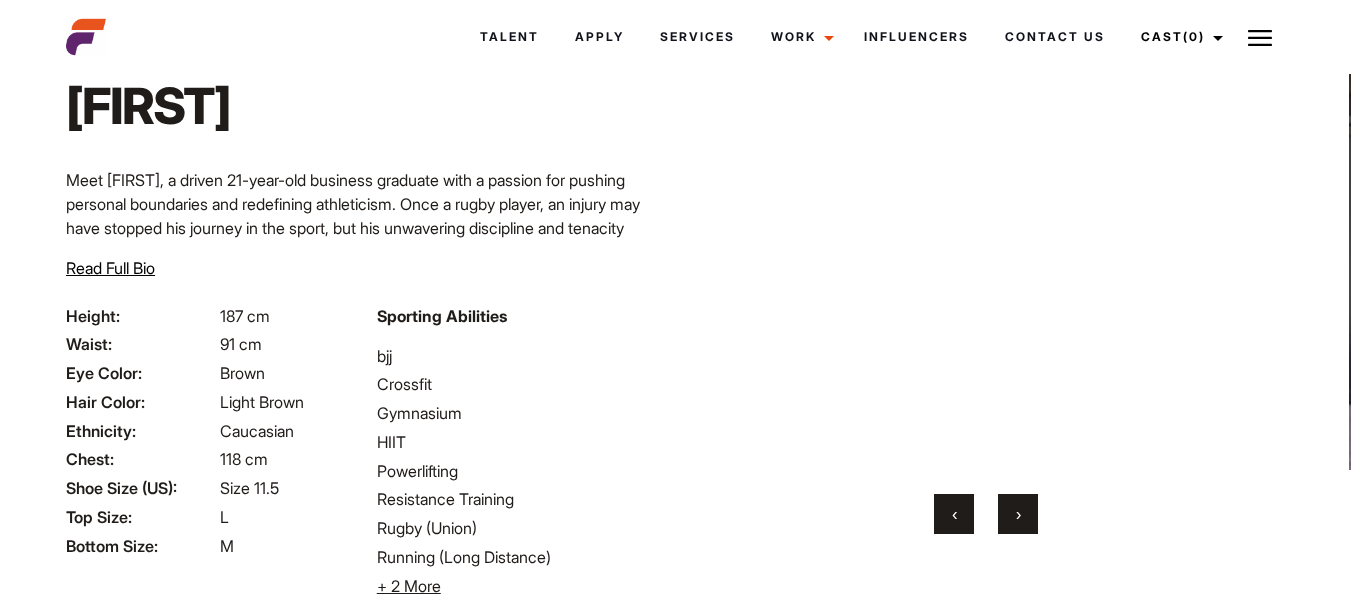 click on "›" at bounding box center [1018, 514] 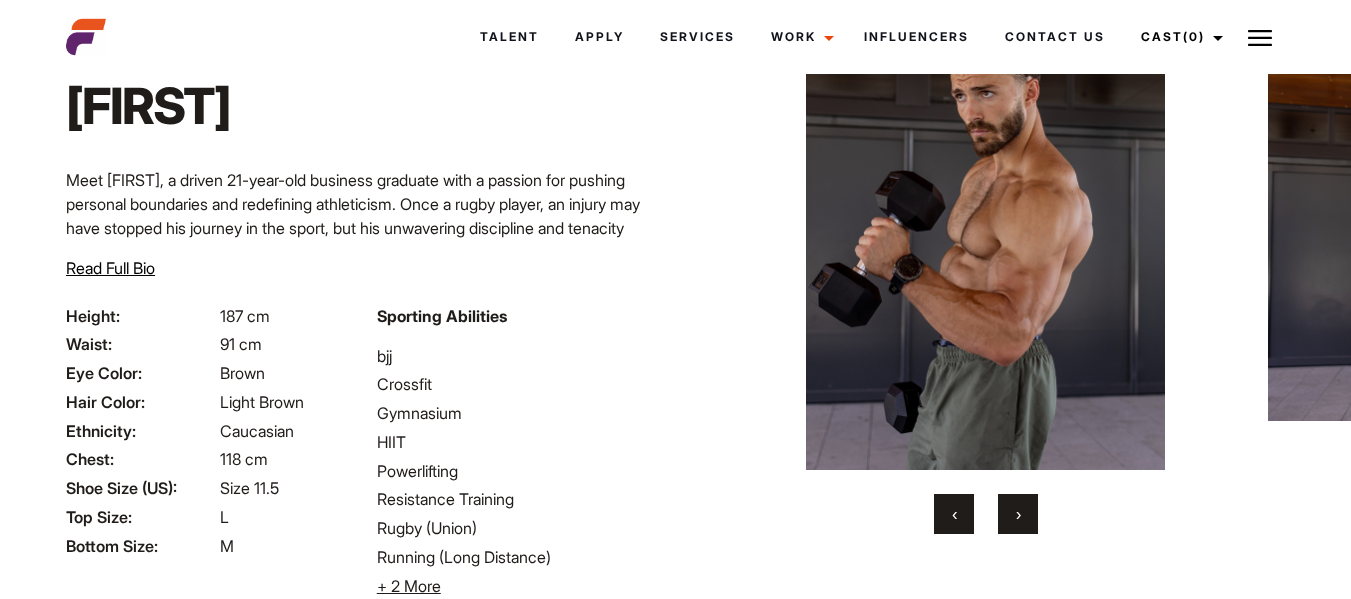 click on "›" at bounding box center [1018, 514] 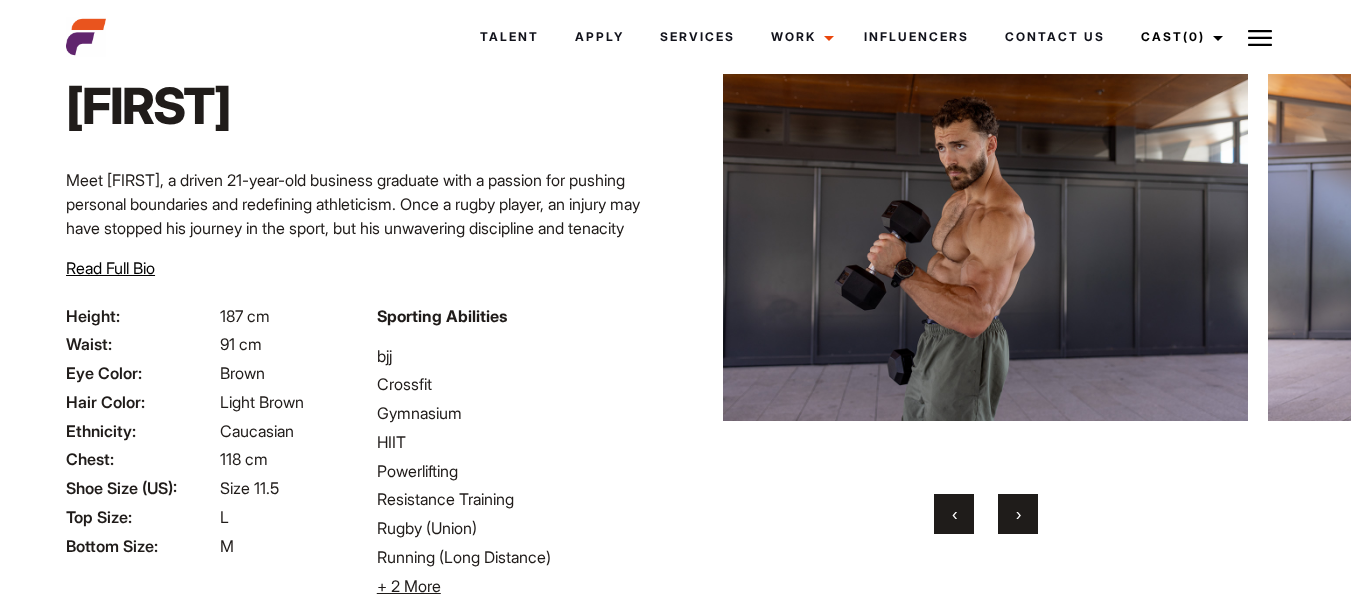 click on "›" at bounding box center (1018, 514) 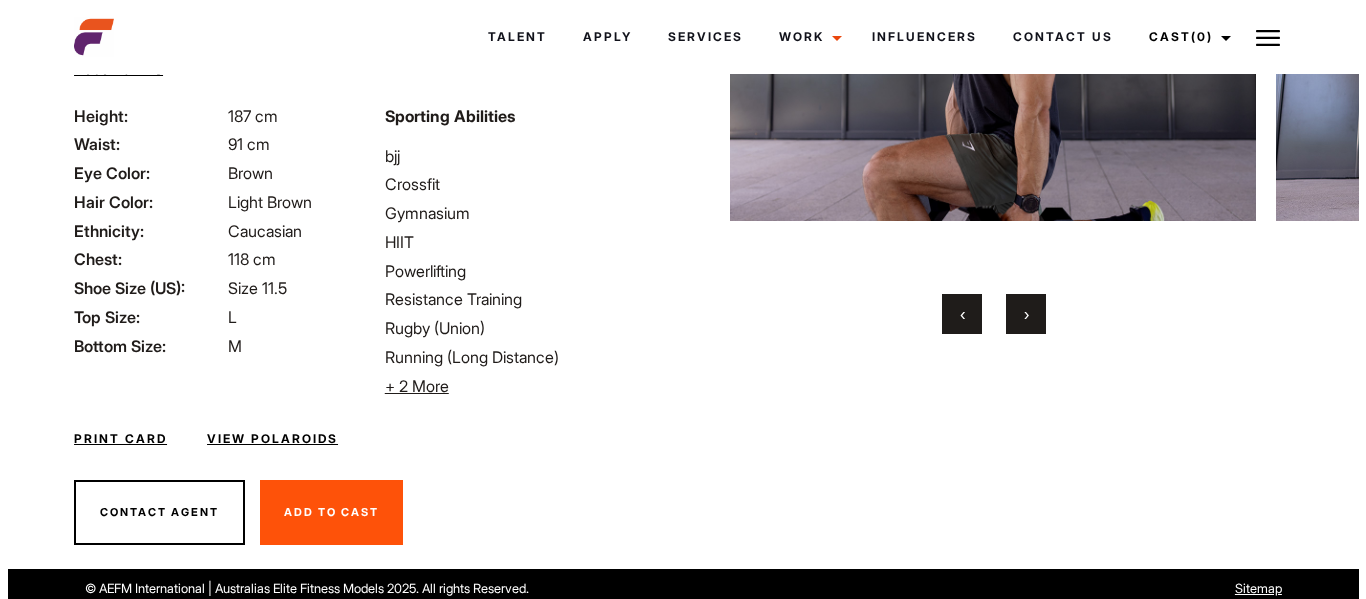 scroll, scrollTop: 312, scrollLeft: 0, axis: vertical 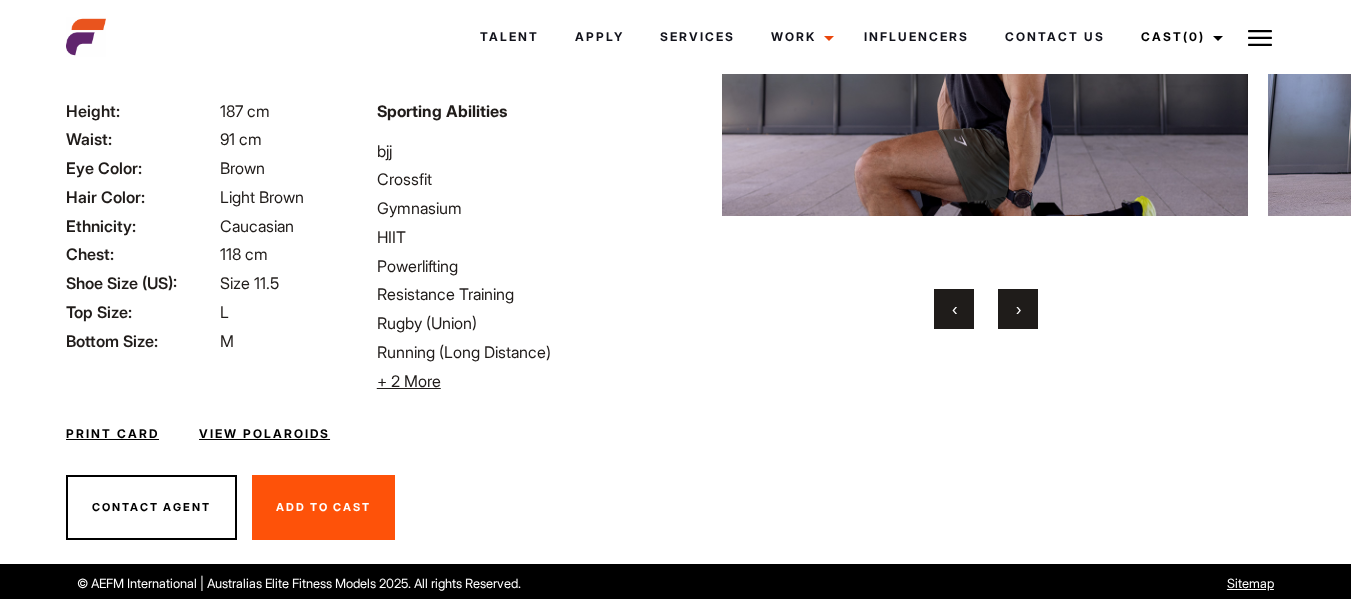 click on "View Polaroids" at bounding box center (264, 434) 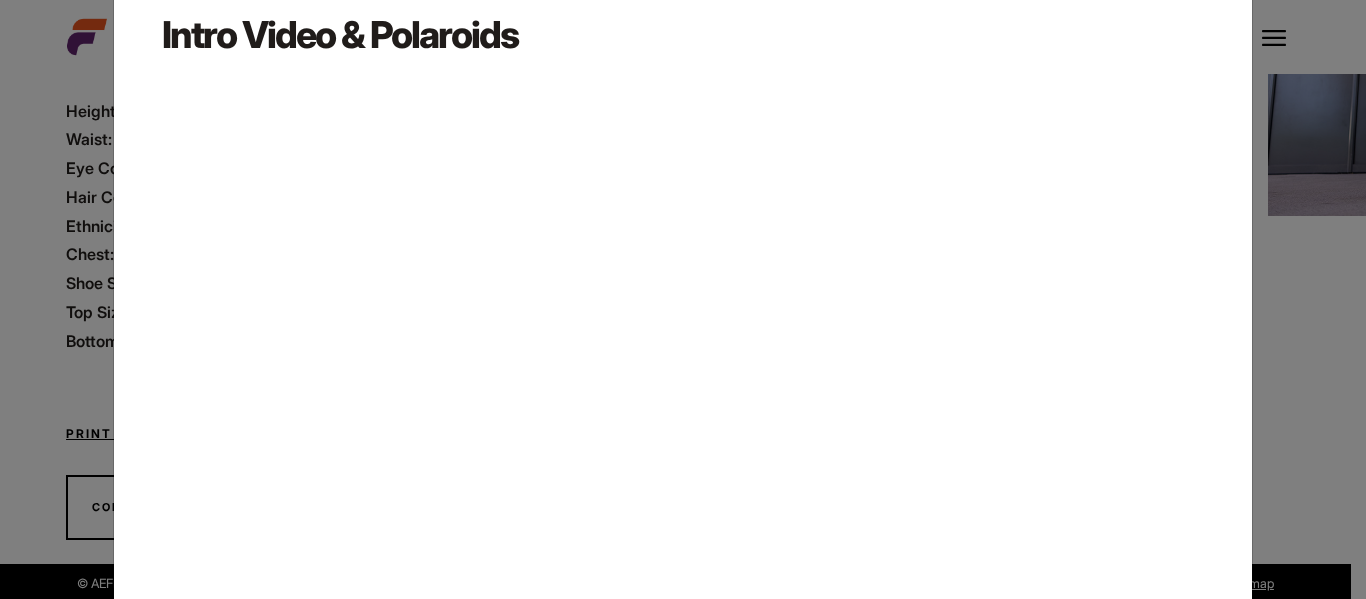 scroll, scrollTop: 71, scrollLeft: 0, axis: vertical 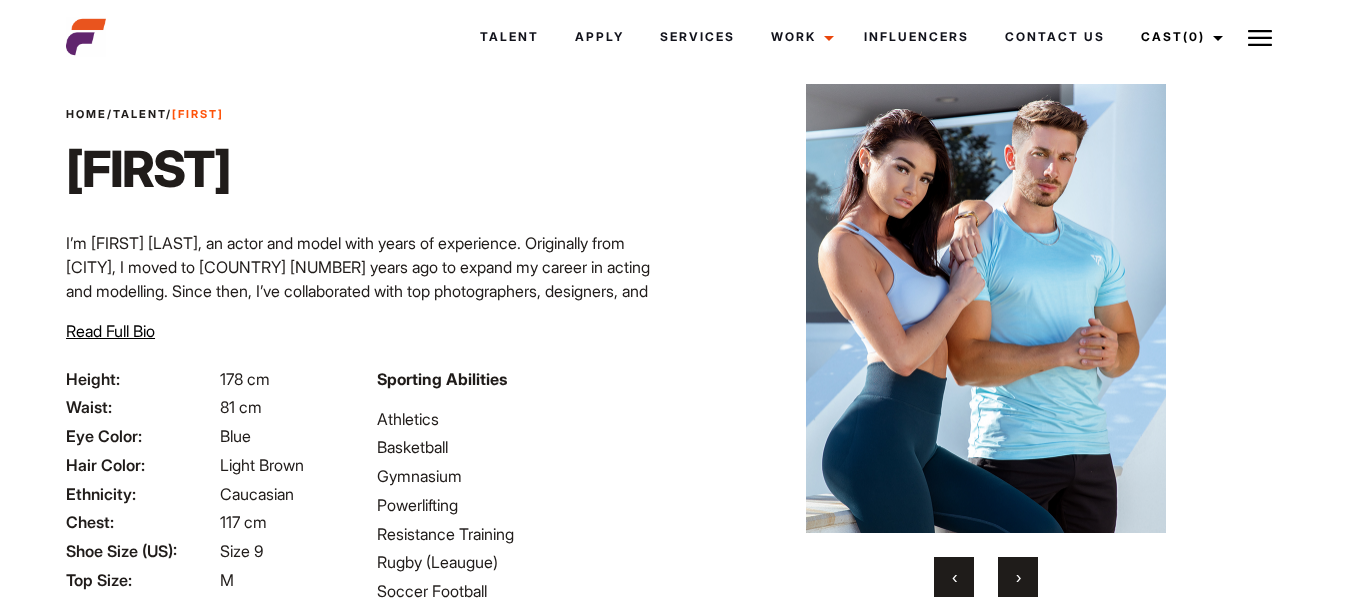 click on "›" at bounding box center (1018, 577) 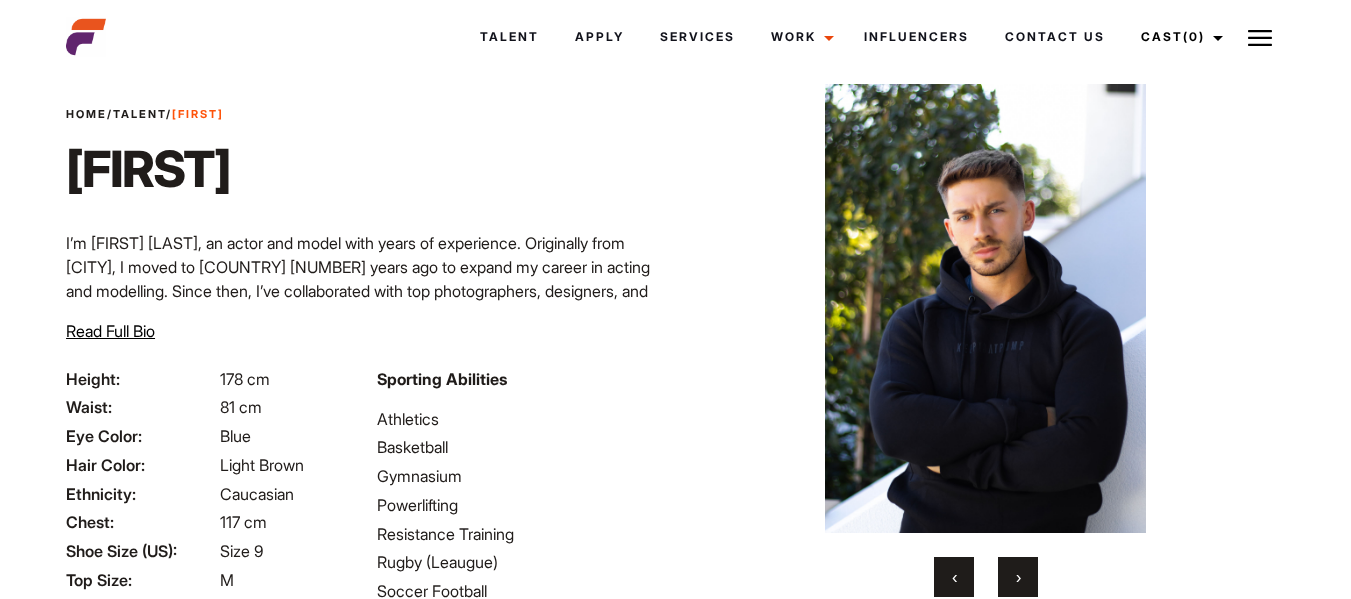 click on "›" at bounding box center (1018, 577) 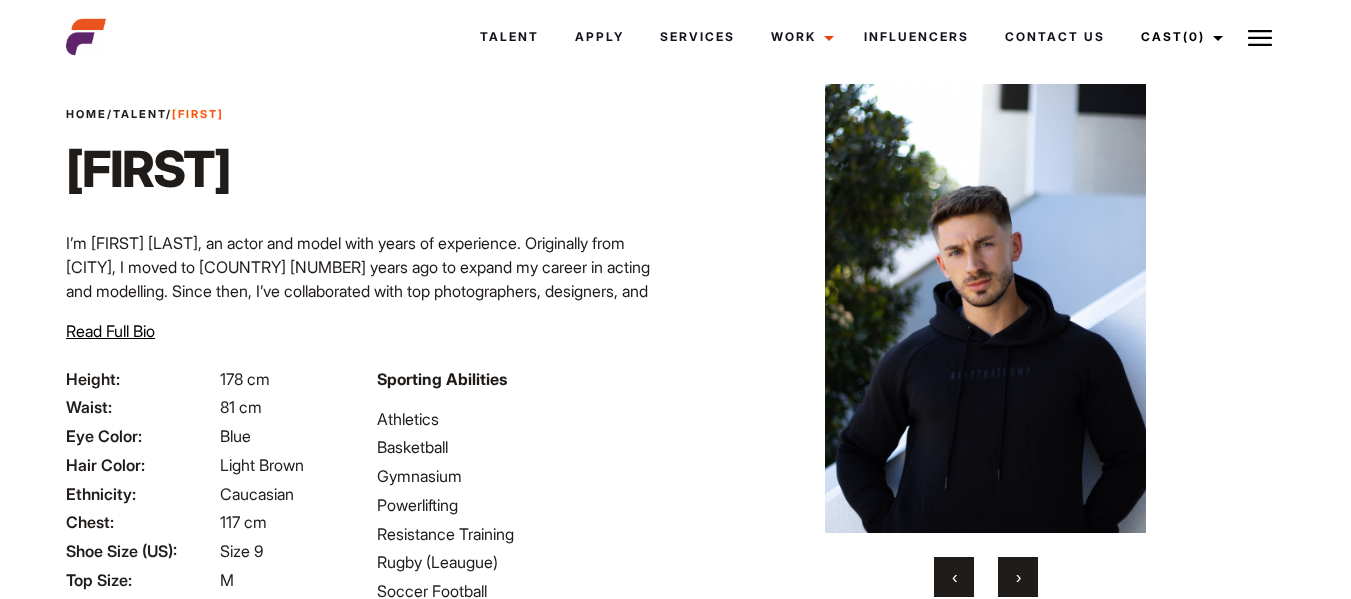 click on "›" at bounding box center [1018, 577] 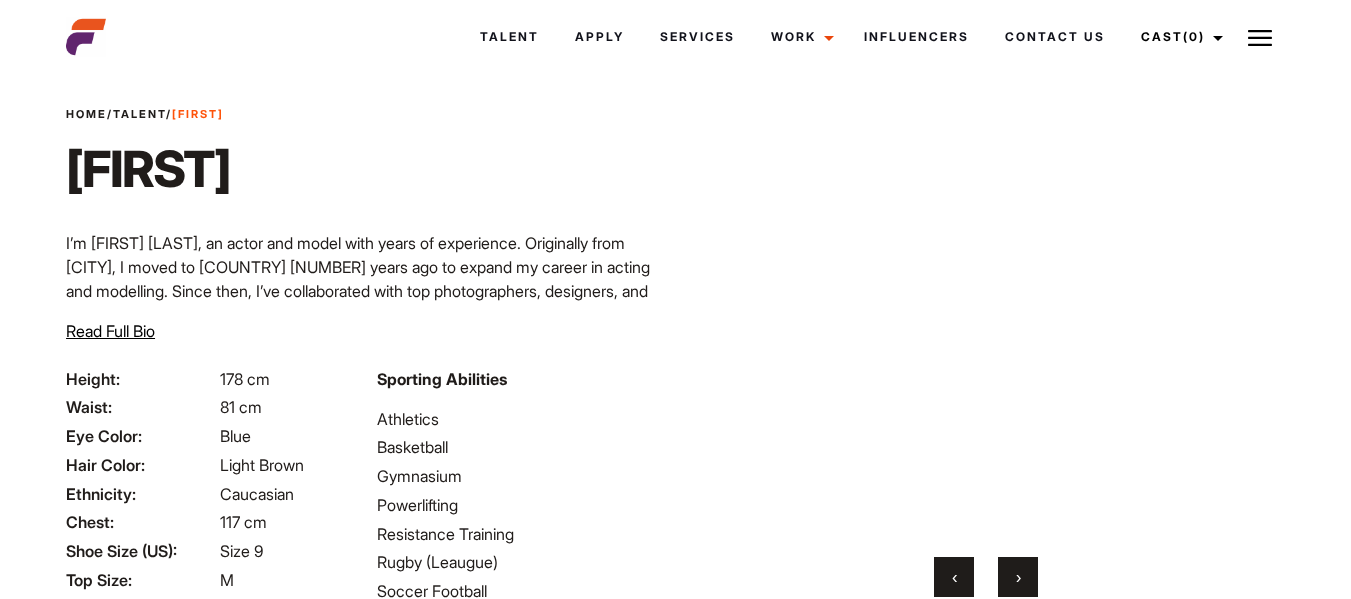 click on "›" at bounding box center (1018, 577) 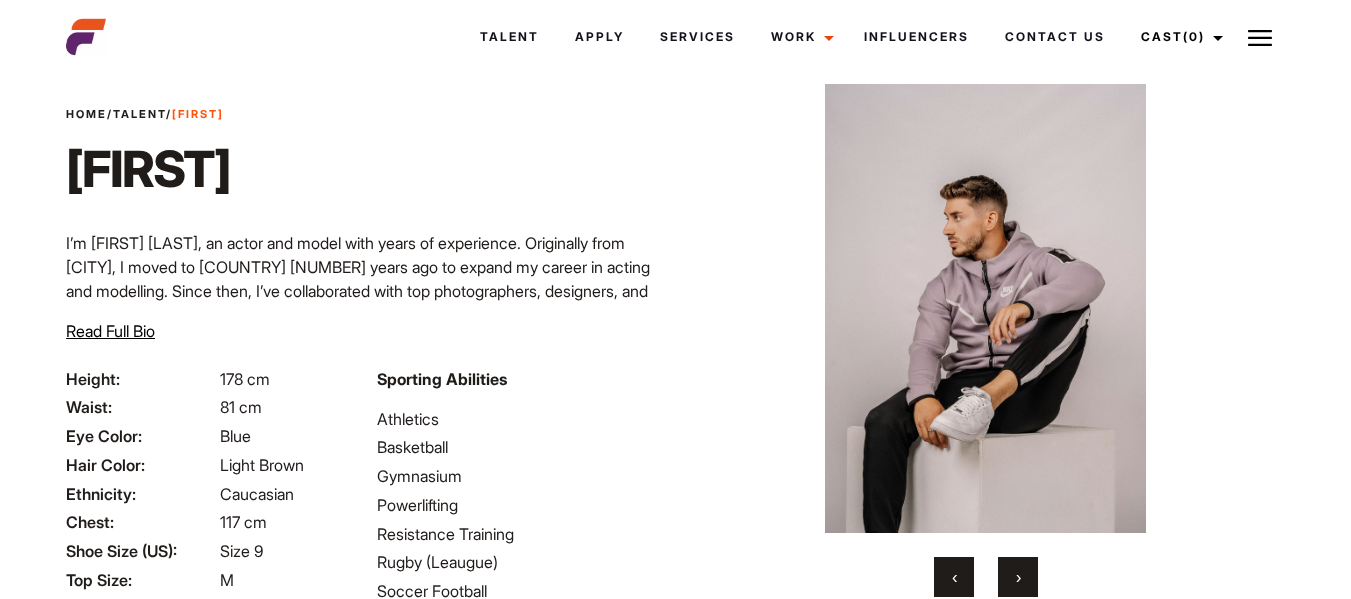 click on "›" at bounding box center (1018, 577) 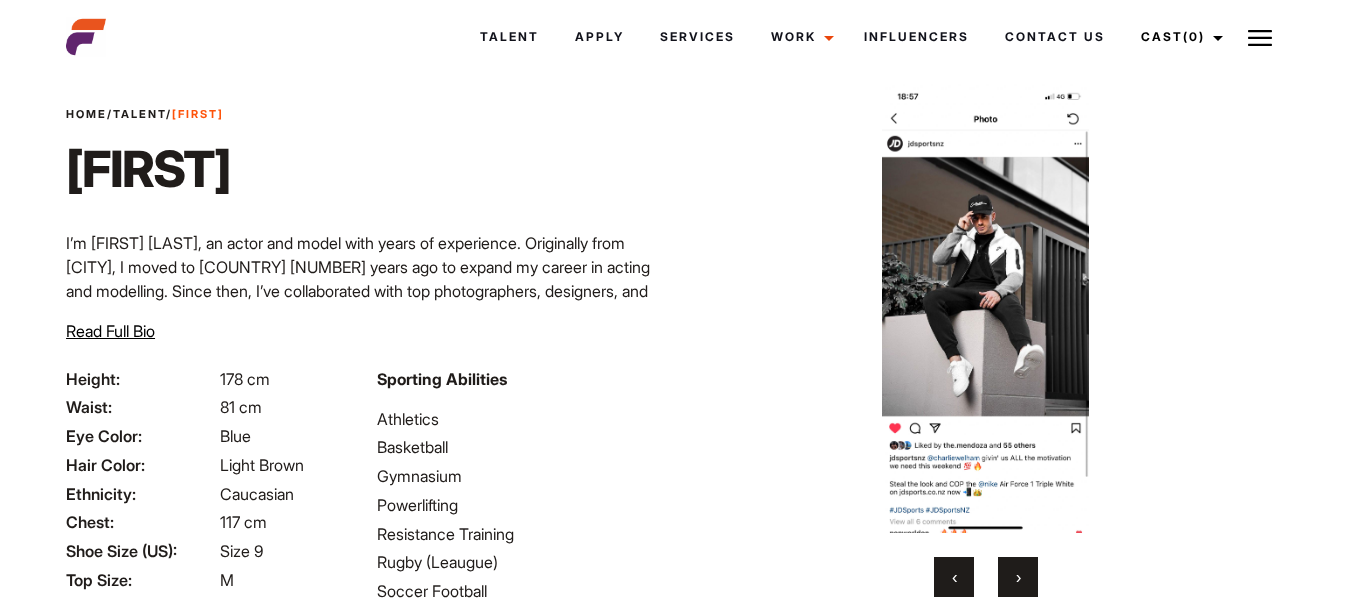click on "›" at bounding box center [1018, 577] 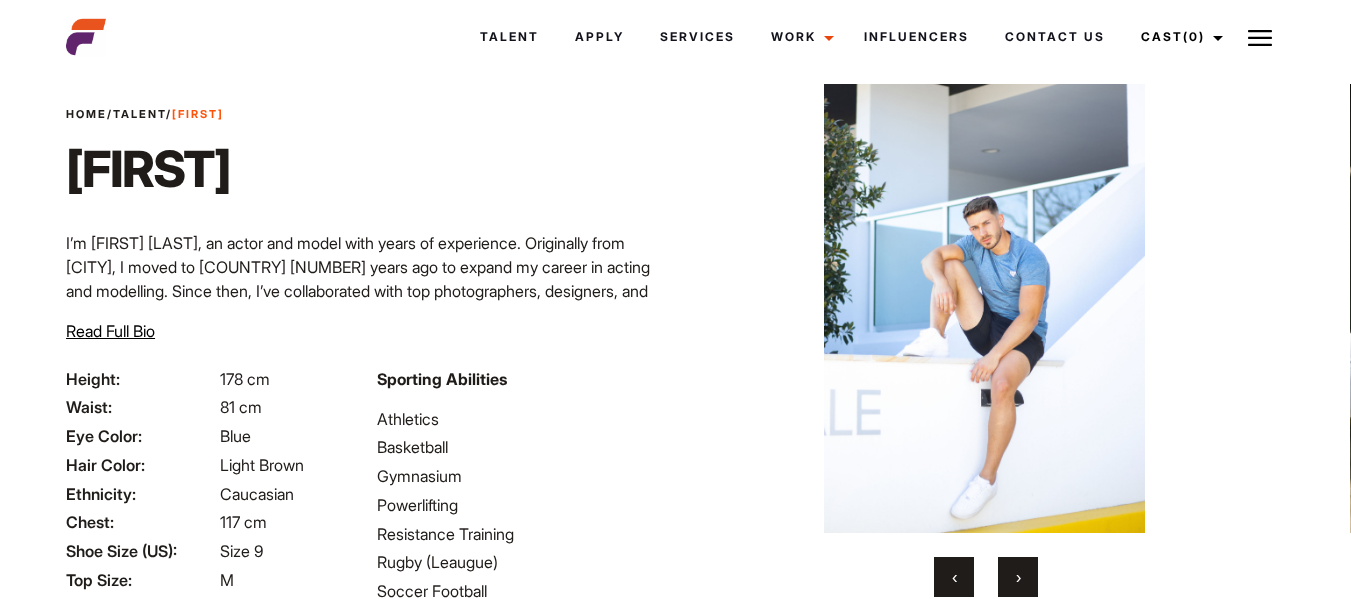 click on "›" at bounding box center (1018, 577) 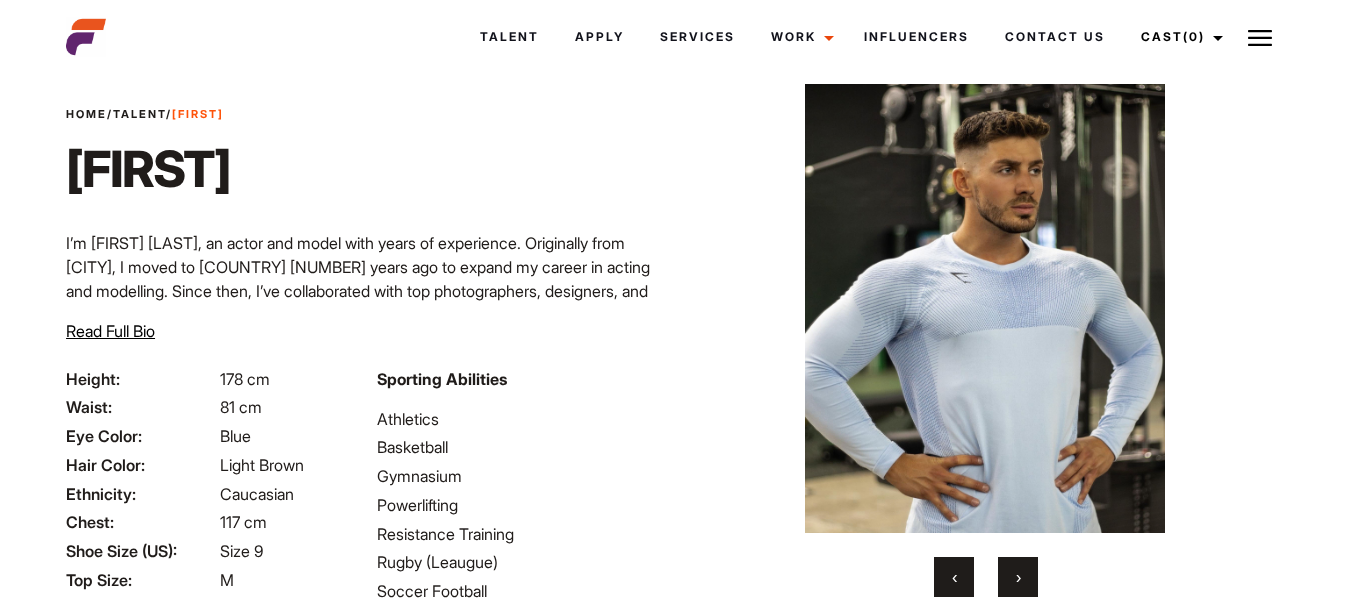 click on "›" at bounding box center [1018, 577] 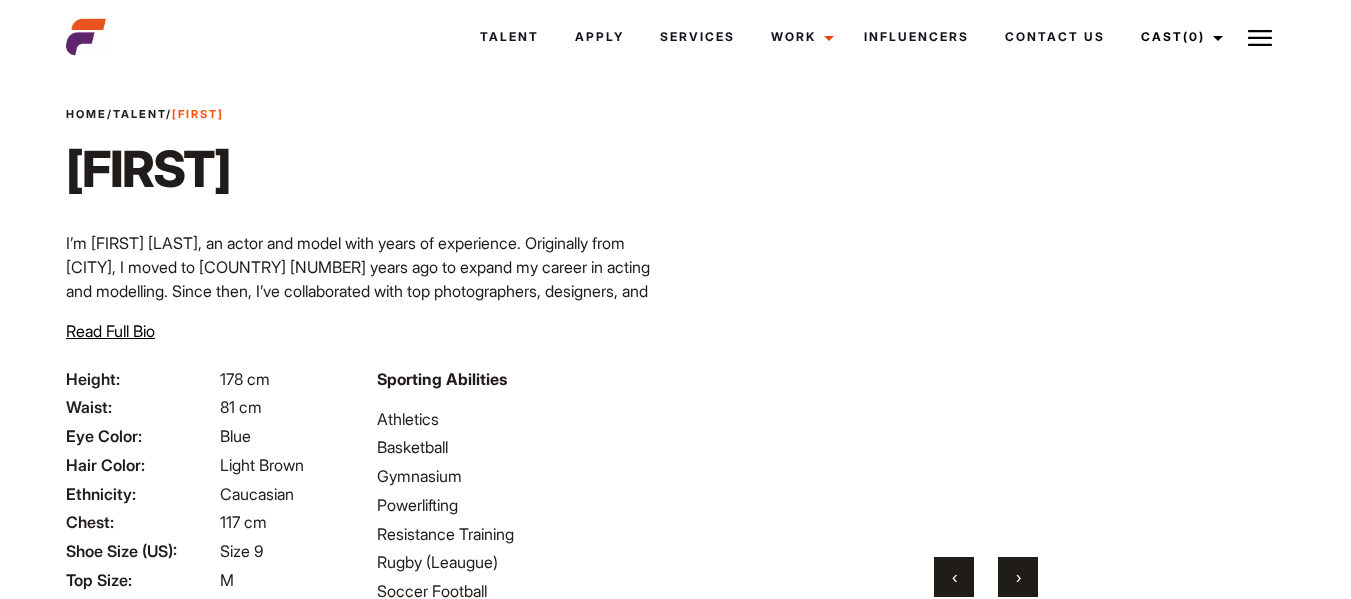 click on "›" at bounding box center (1018, 577) 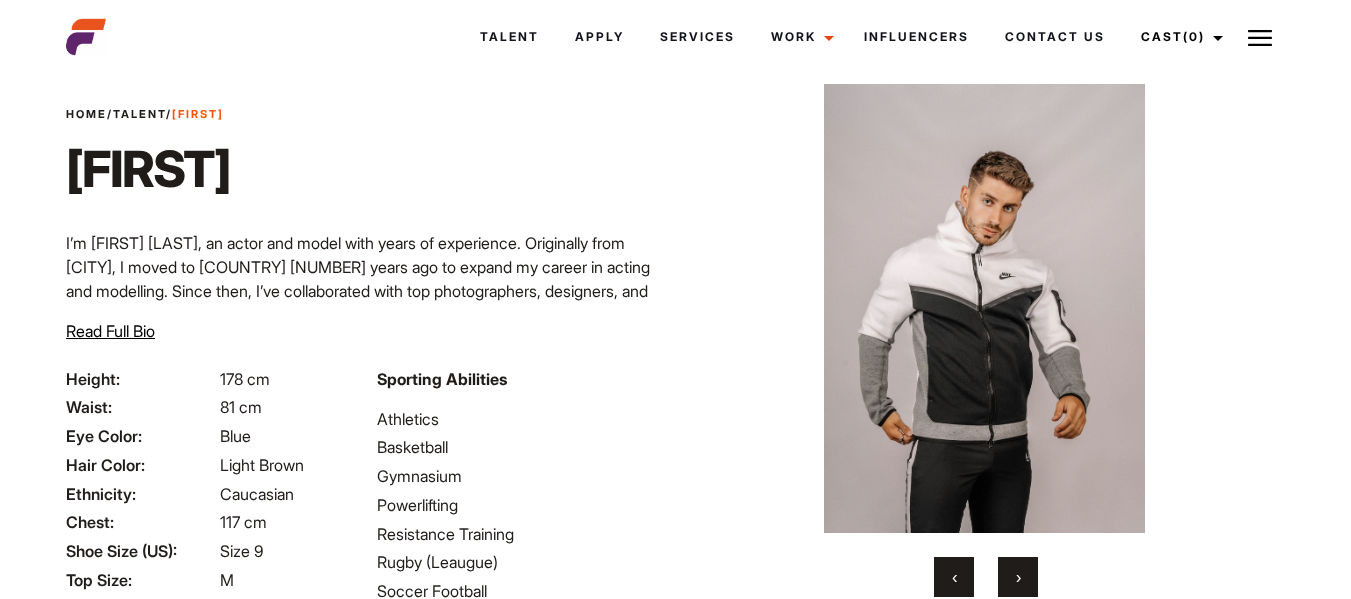 click on "›" at bounding box center (1018, 577) 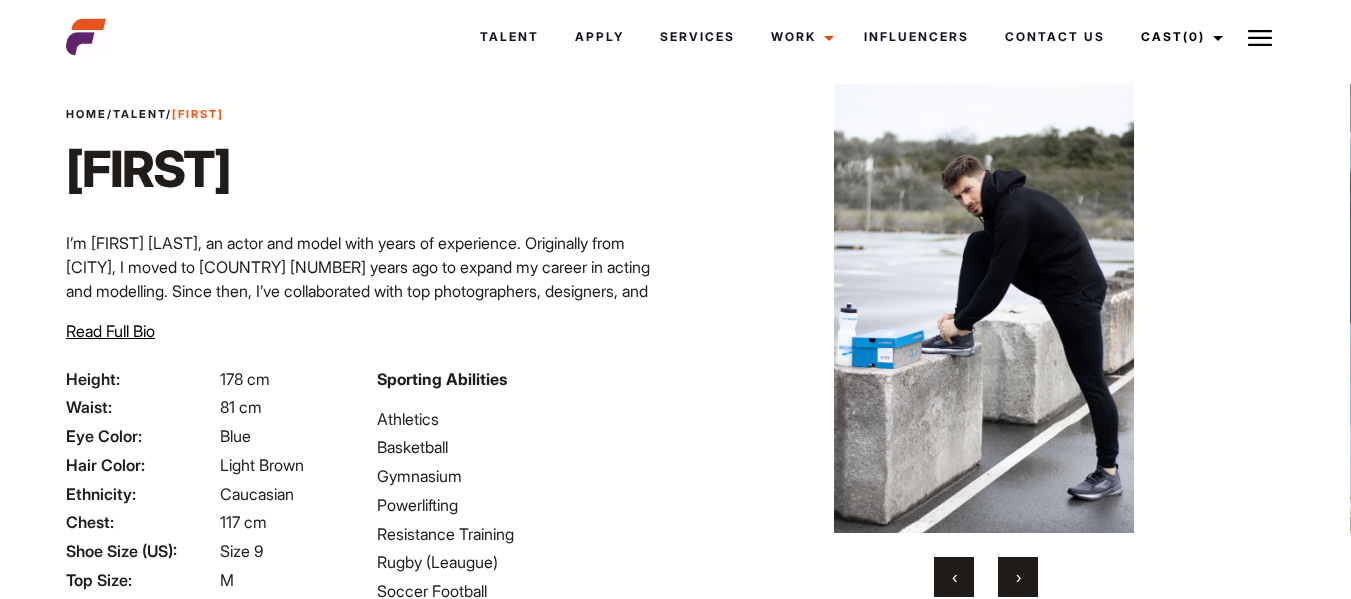 click on "›" at bounding box center (1018, 577) 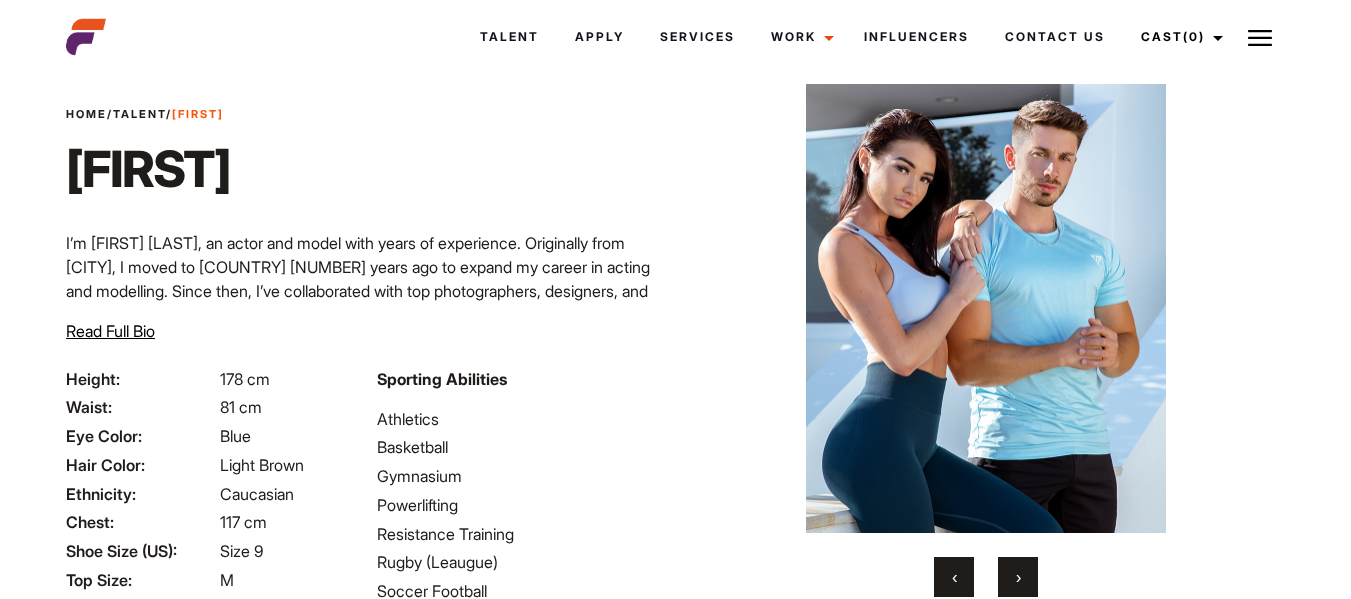 click on "›" at bounding box center [1018, 577] 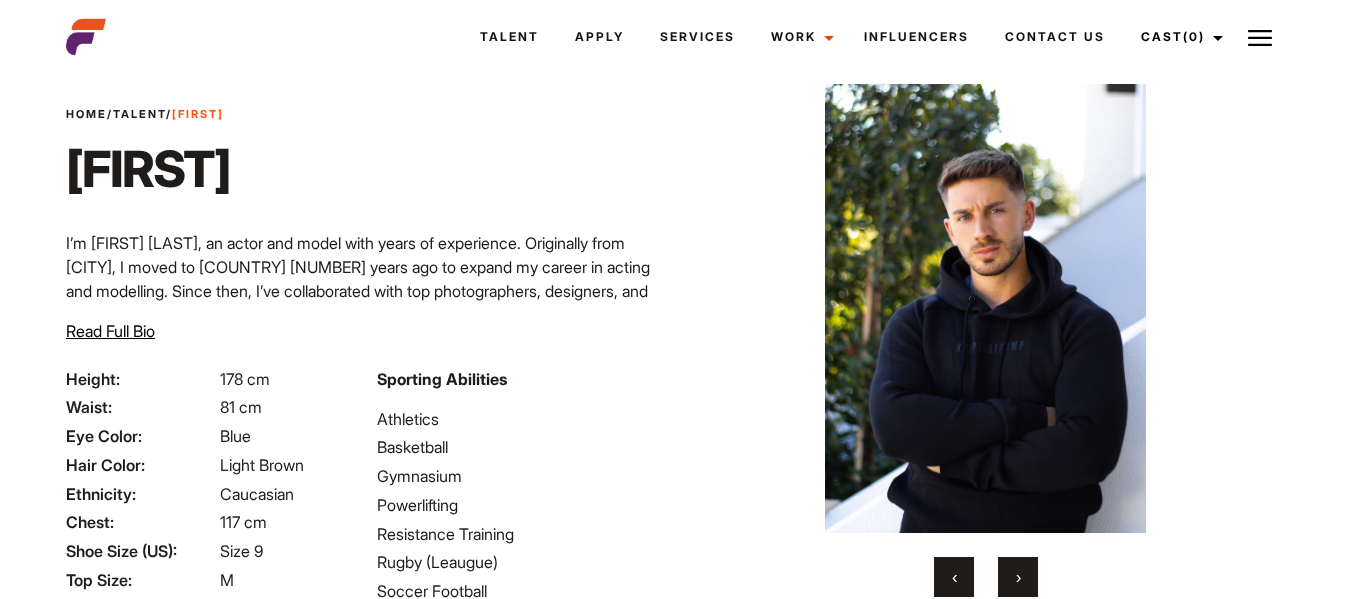 click on "›" at bounding box center [1018, 577] 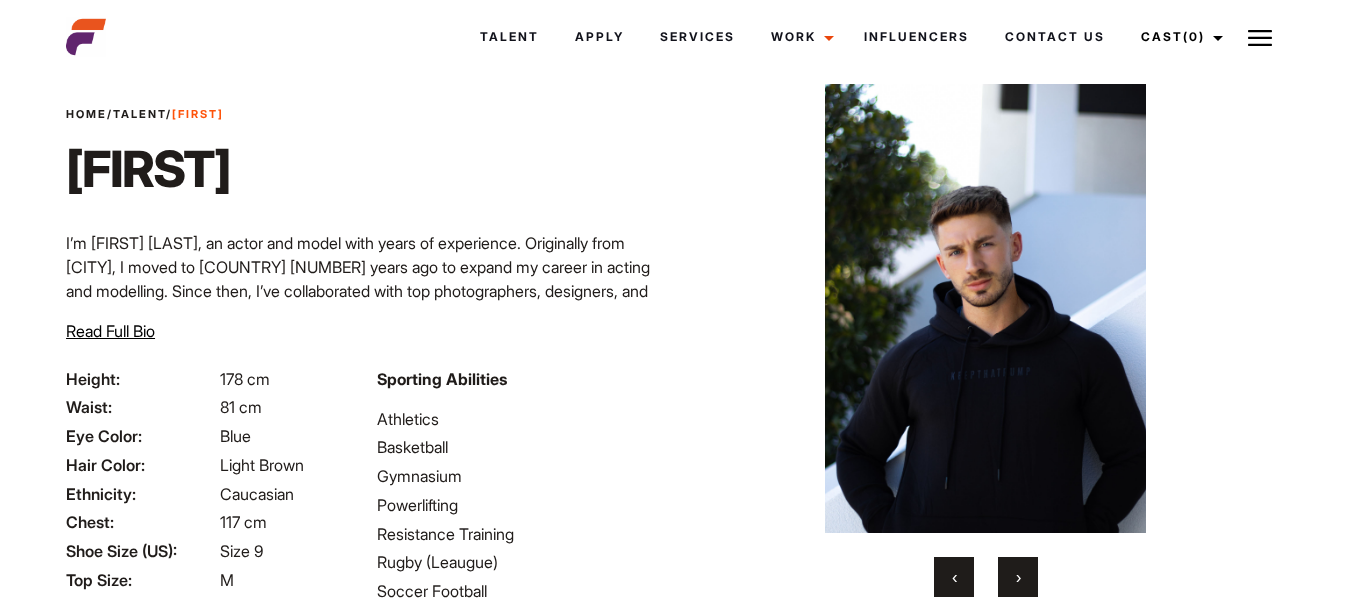 click on "›" at bounding box center [1018, 577] 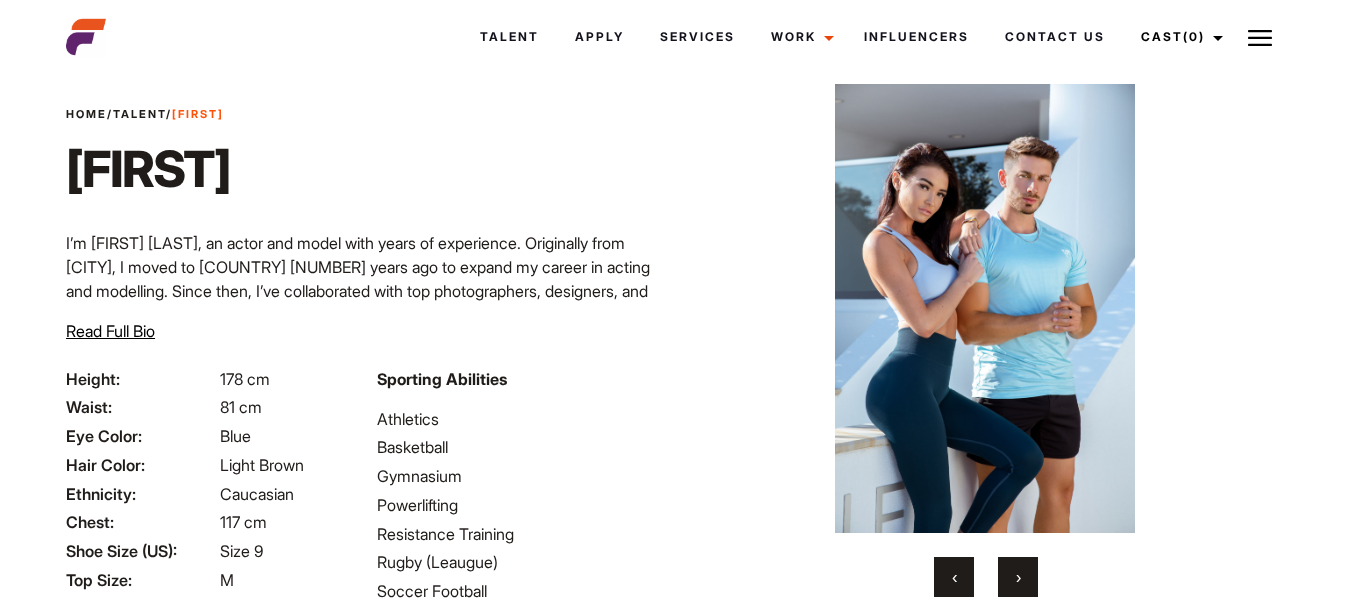 click on "›" at bounding box center [1018, 577] 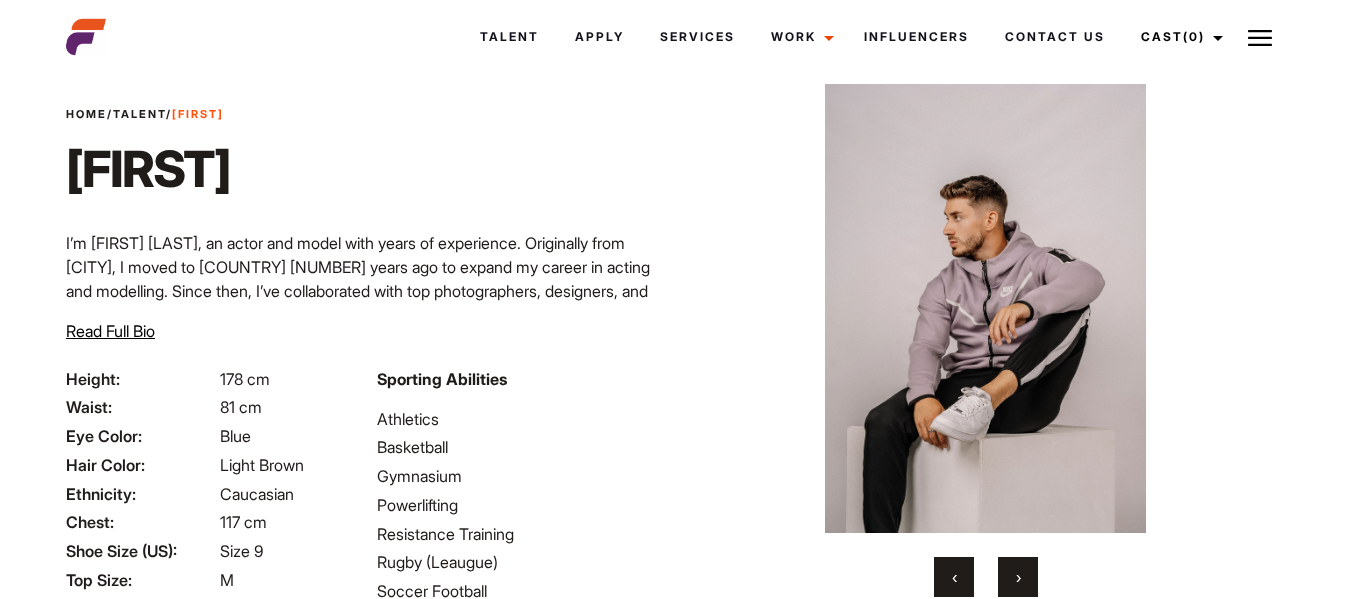 click on "›" at bounding box center (1018, 577) 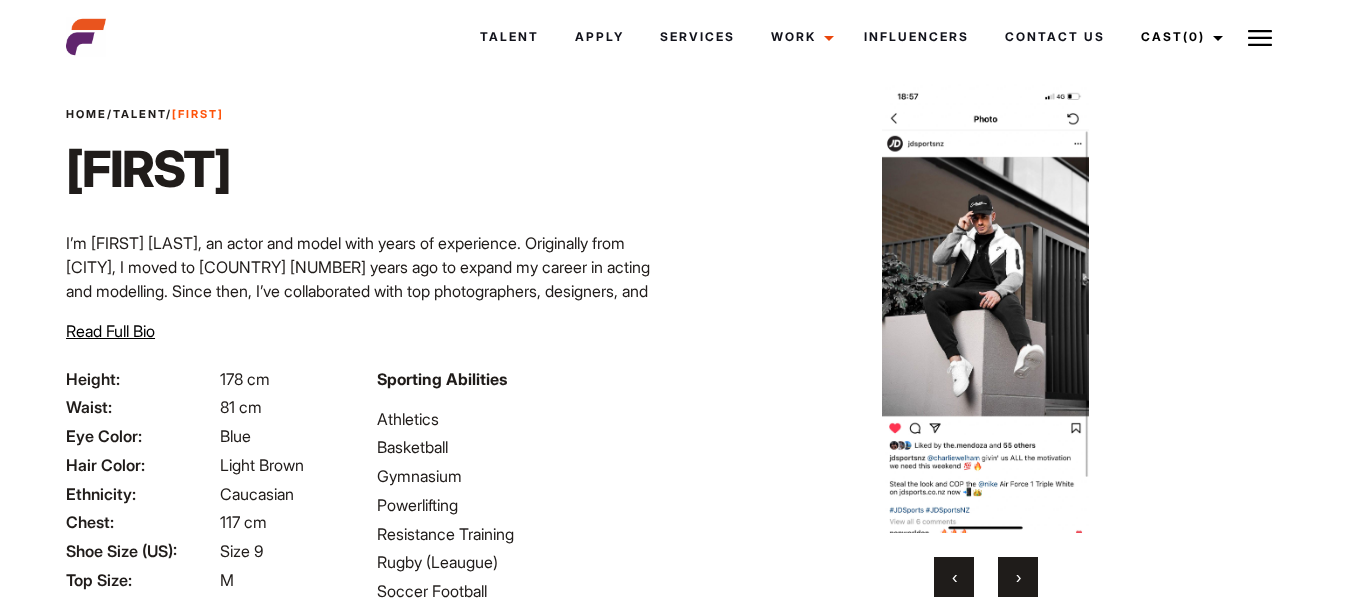 click on "›" at bounding box center [1018, 577] 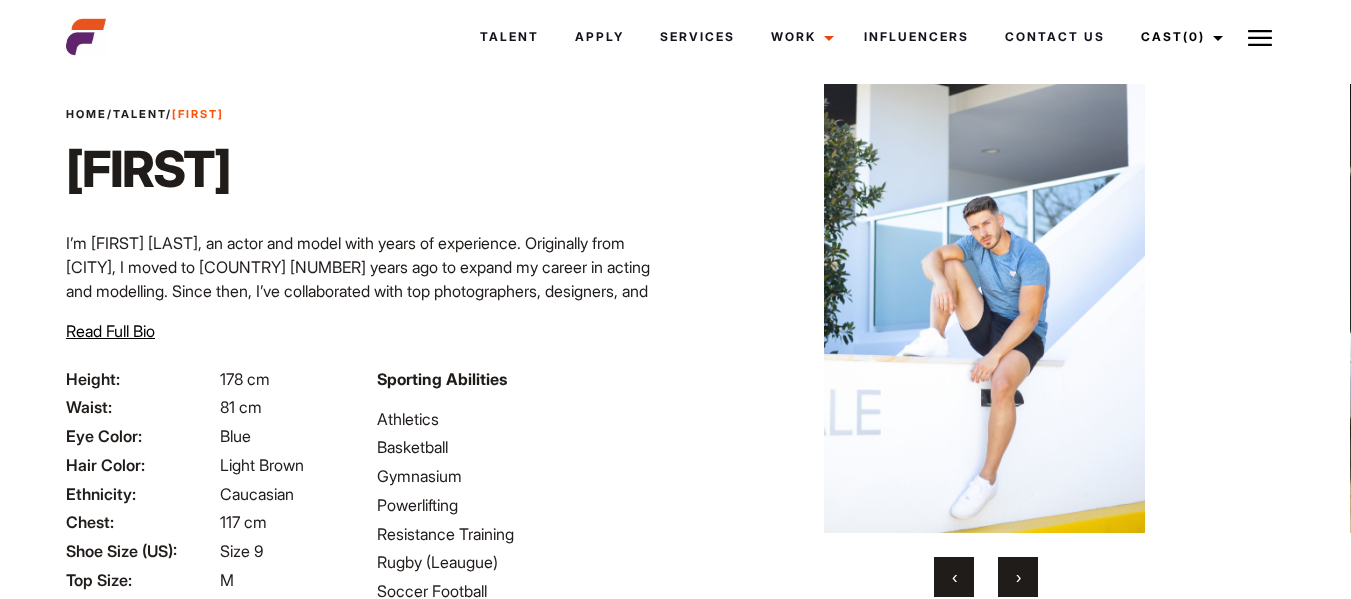 click on "›" at bounding box center (1018, 577) 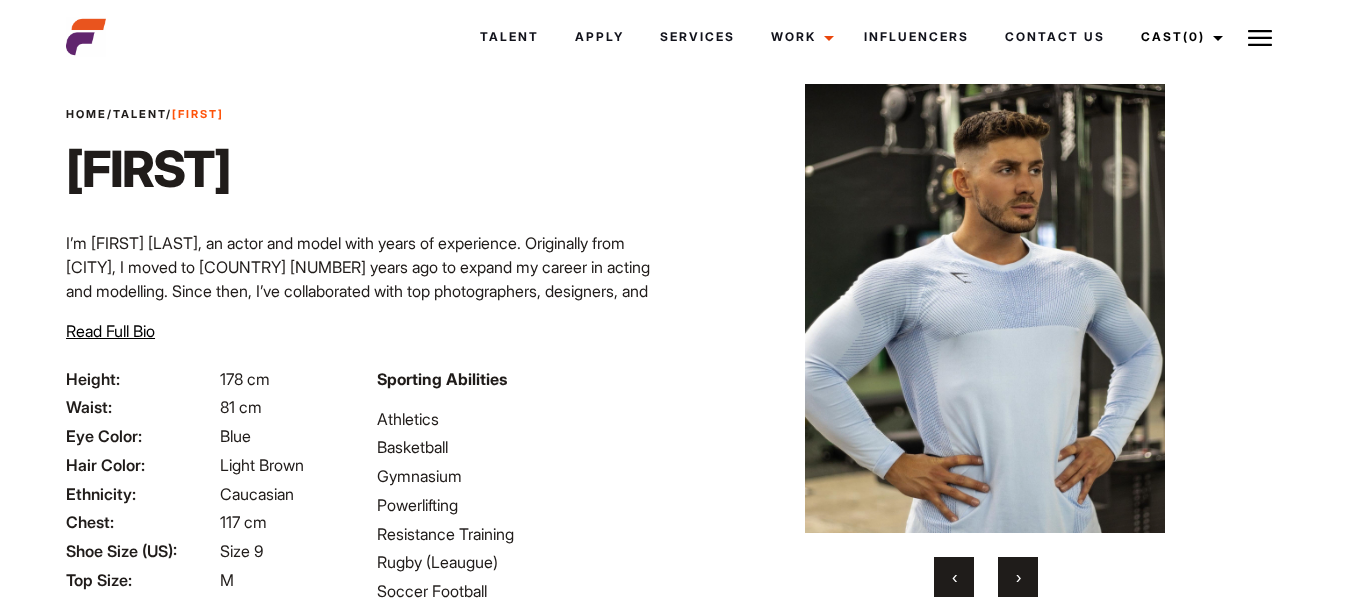 click on "›" at bounding box center [1018, 577] 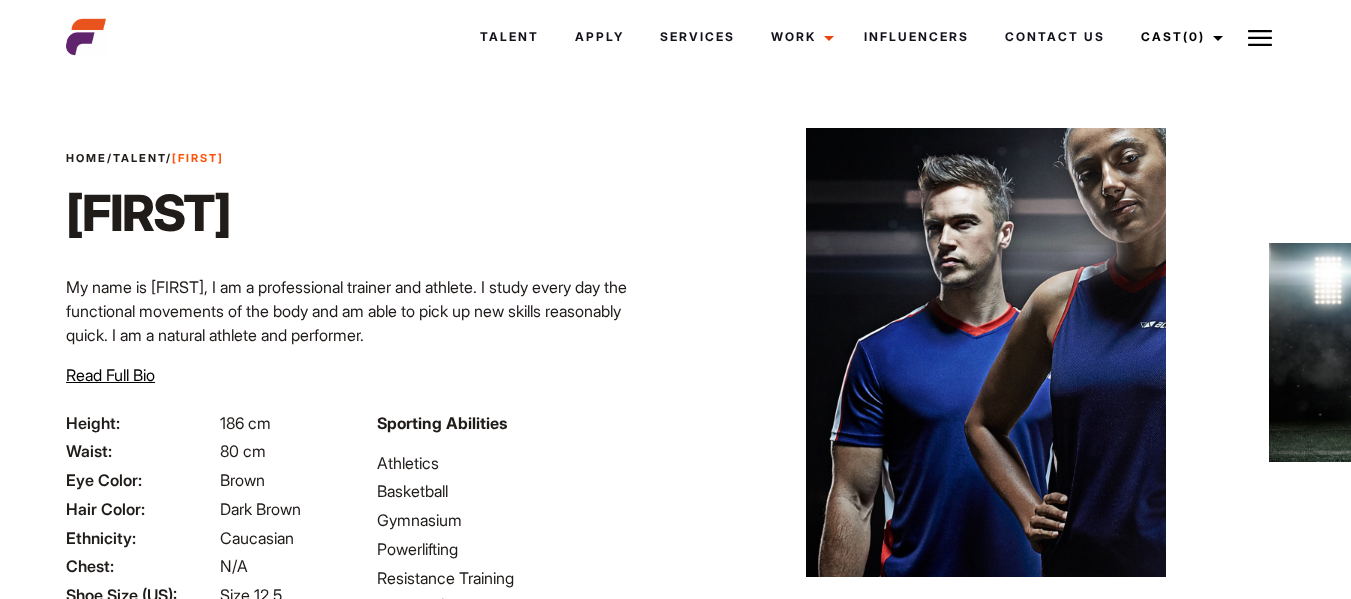 scroll, scrollTop: 0, scrollLeft: 0, axis: both 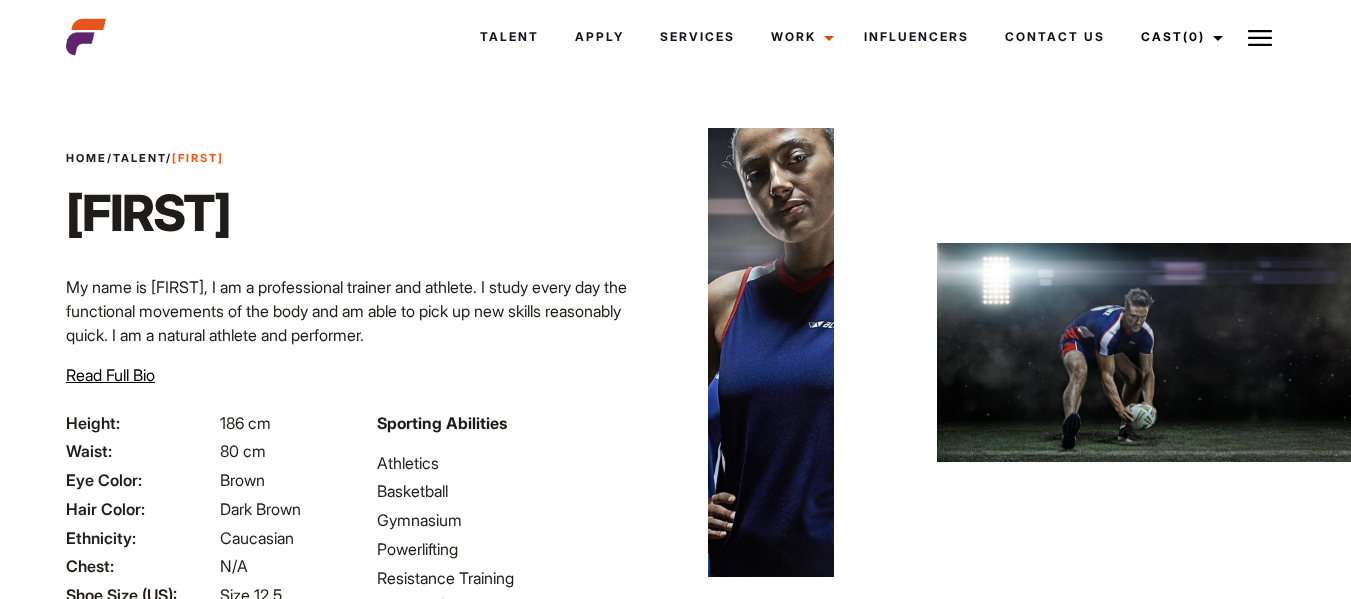 drag, startPoint x: 1303, startPoint y: 365, endPoint x: 555, endPoint y: 388, distance: 748.3535 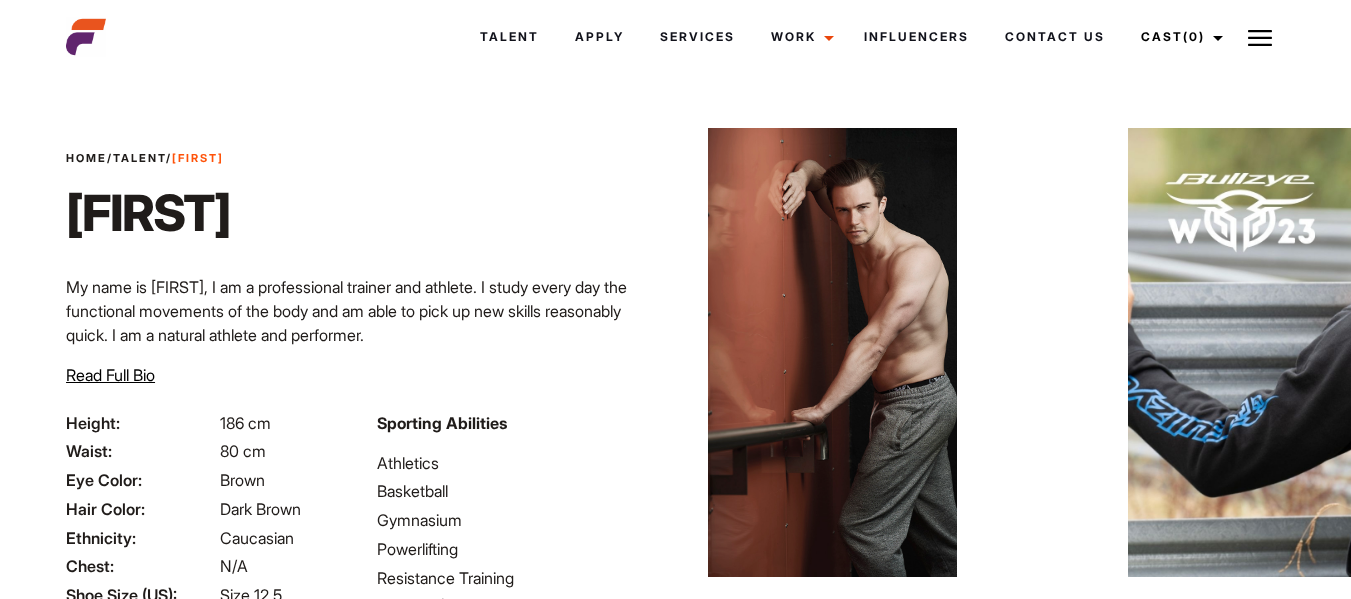 drag, startPoint x: 1066, startPoint y: 321, endPoint x: 856, endPoint y: 386, distance: 219.82948 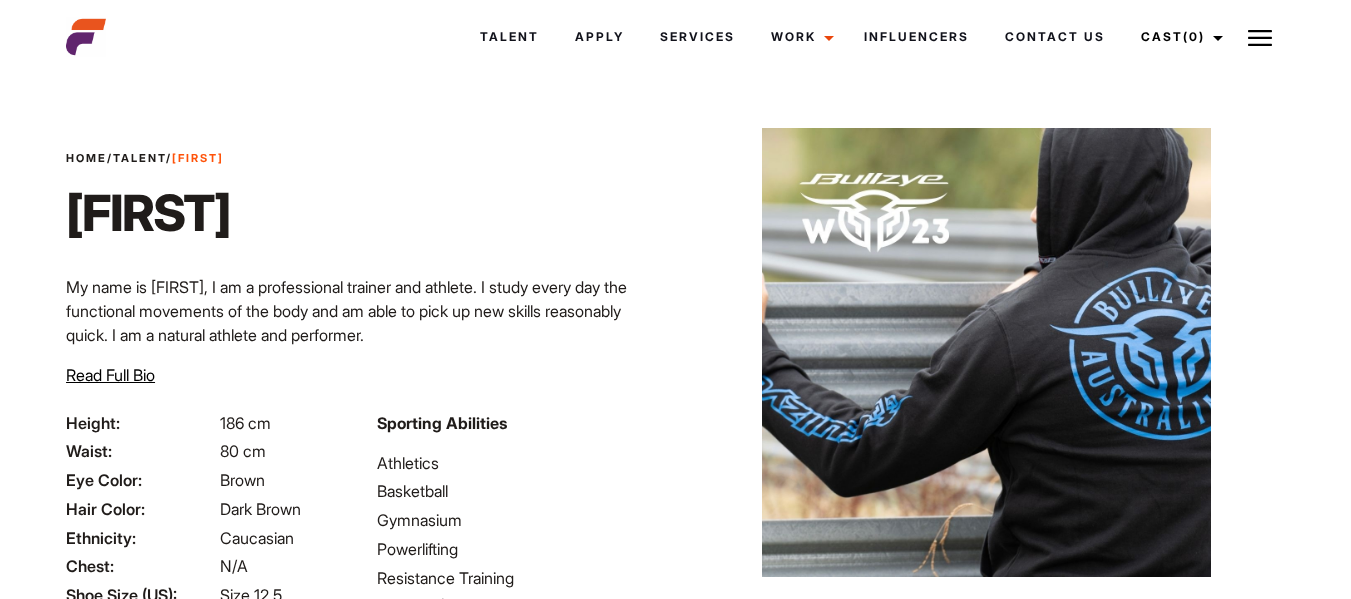 drag, startPoint x: 1152, startPoint y: 332, endPoint x: 776, endPoint y: 348, distance: 376.34027 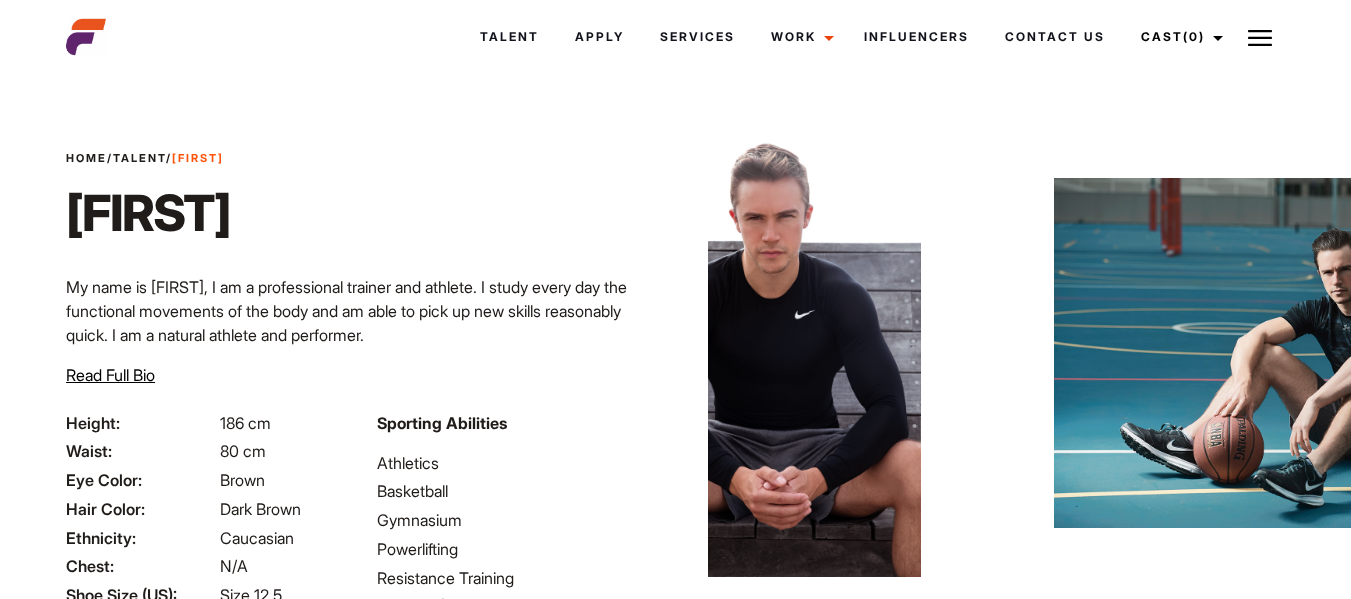 drag, startPoint x: 1154, startPoint y: 278, endPoint x: 747, endPoint y: 344, distance: 412.31662 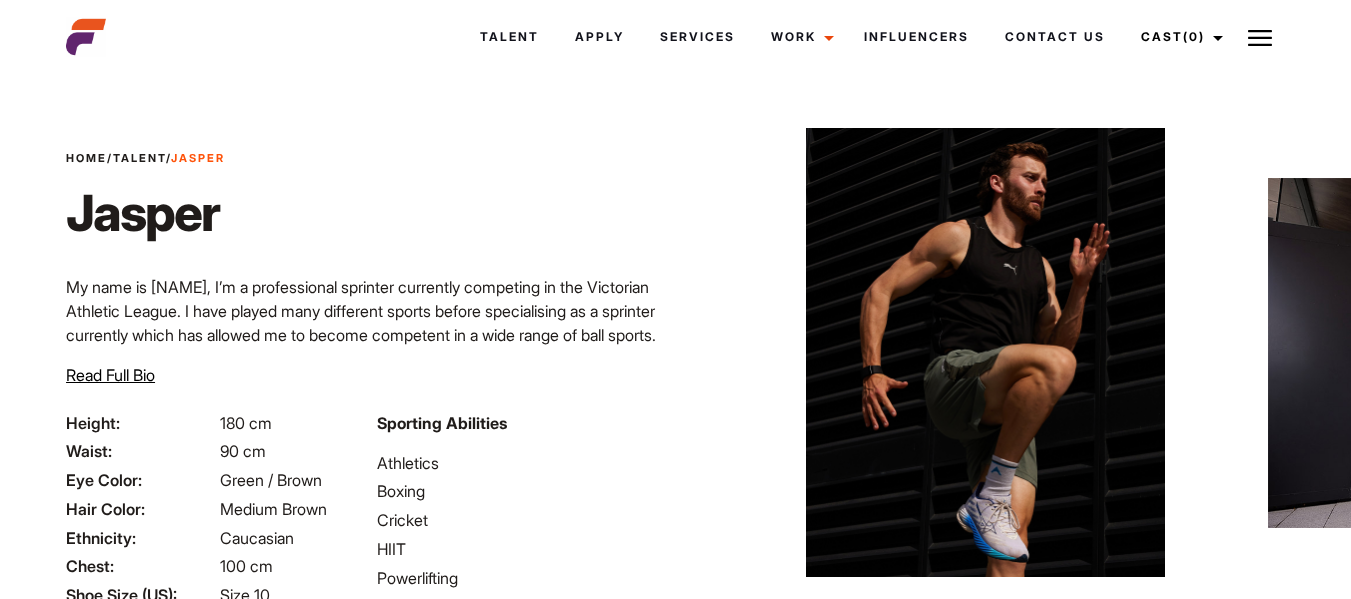 scroll, scrollTop: 0, scrollLeft: 0, axis: both 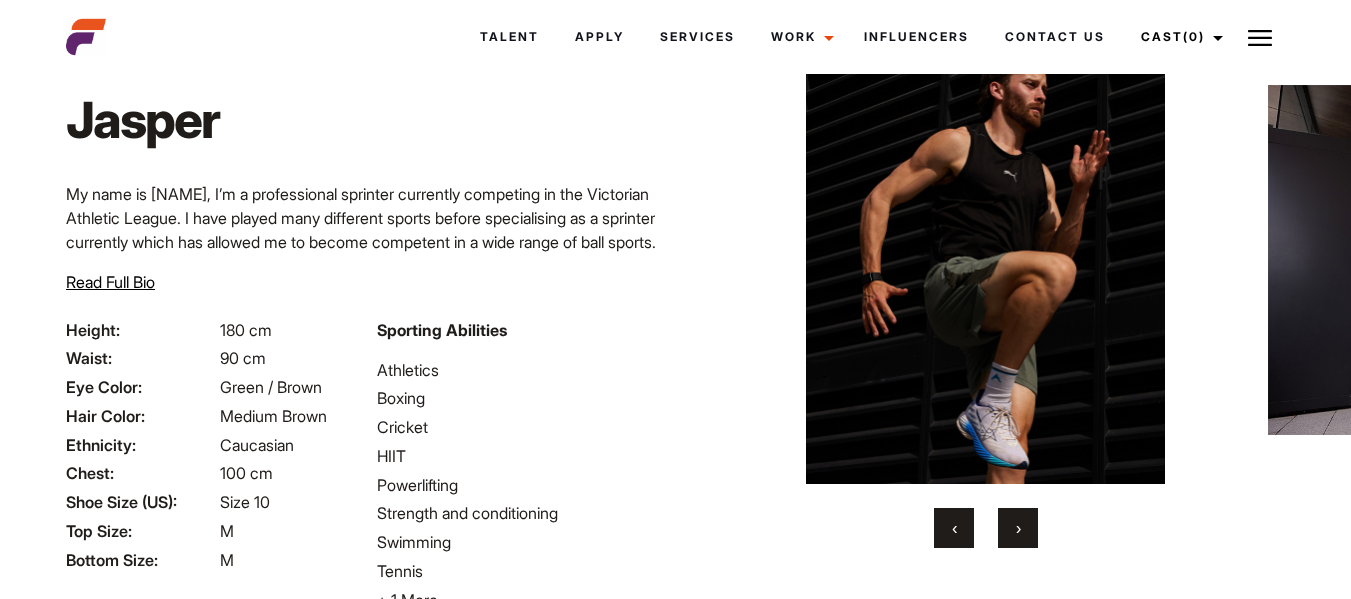 click on "›" at bounding box center [1018, 528] 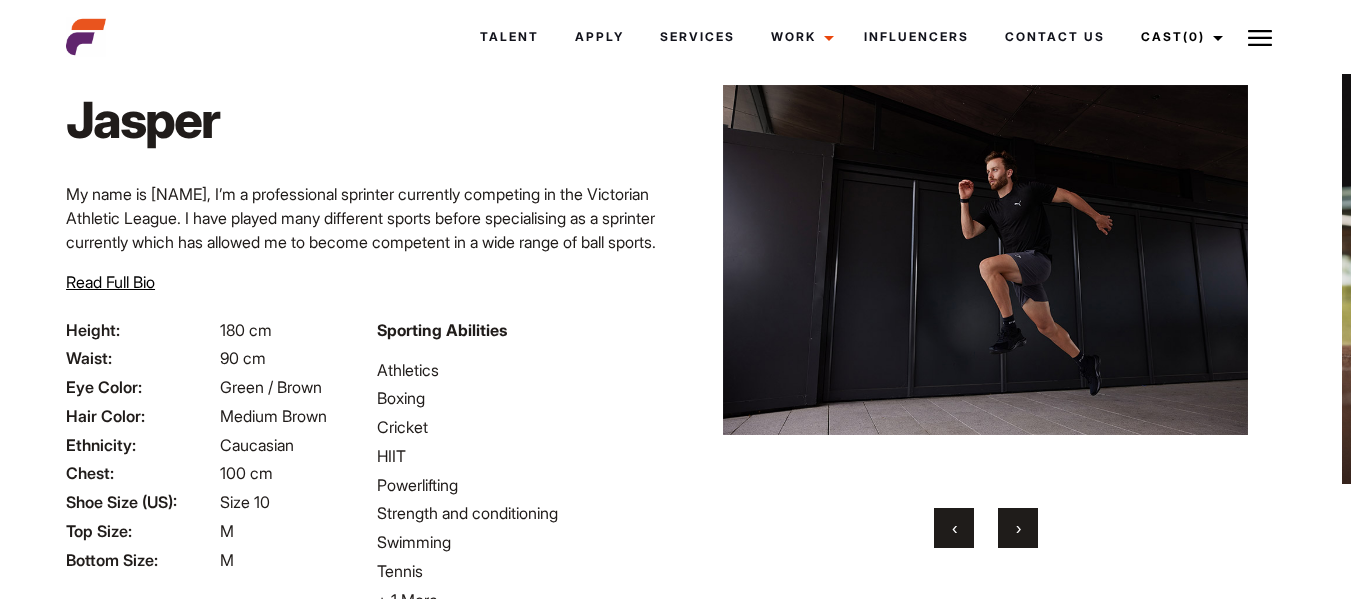 click on "›" at bounding box center (1018, 528) 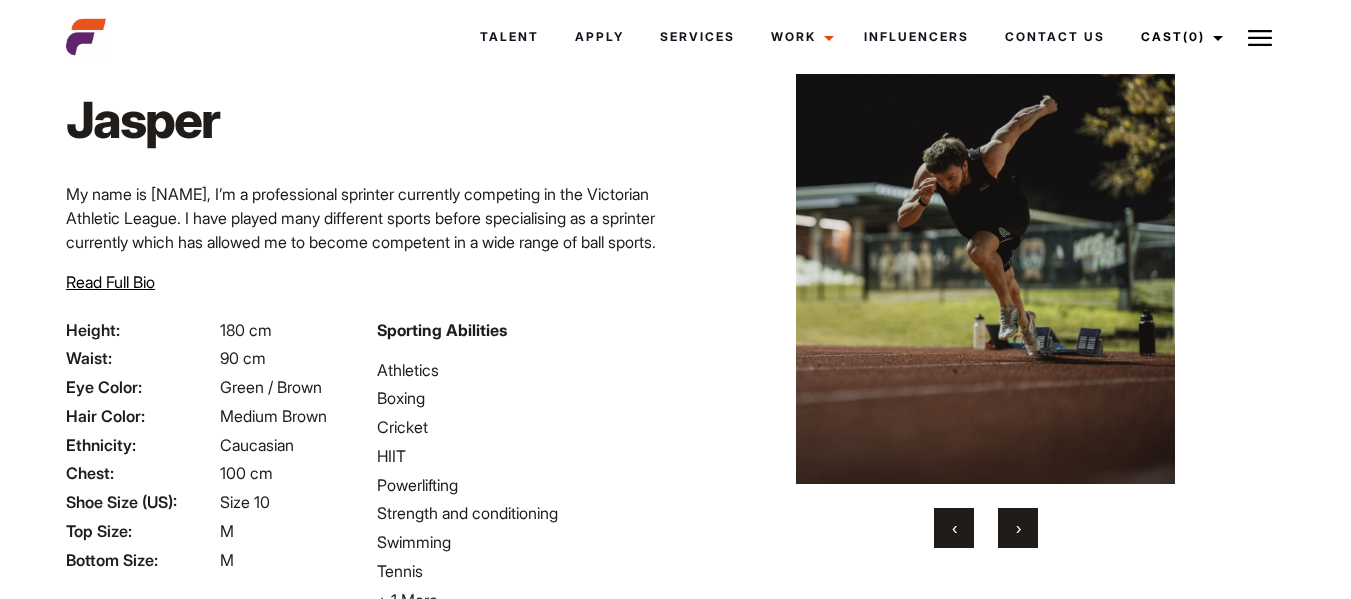 click on "›" at bounding box center (1018, 528) 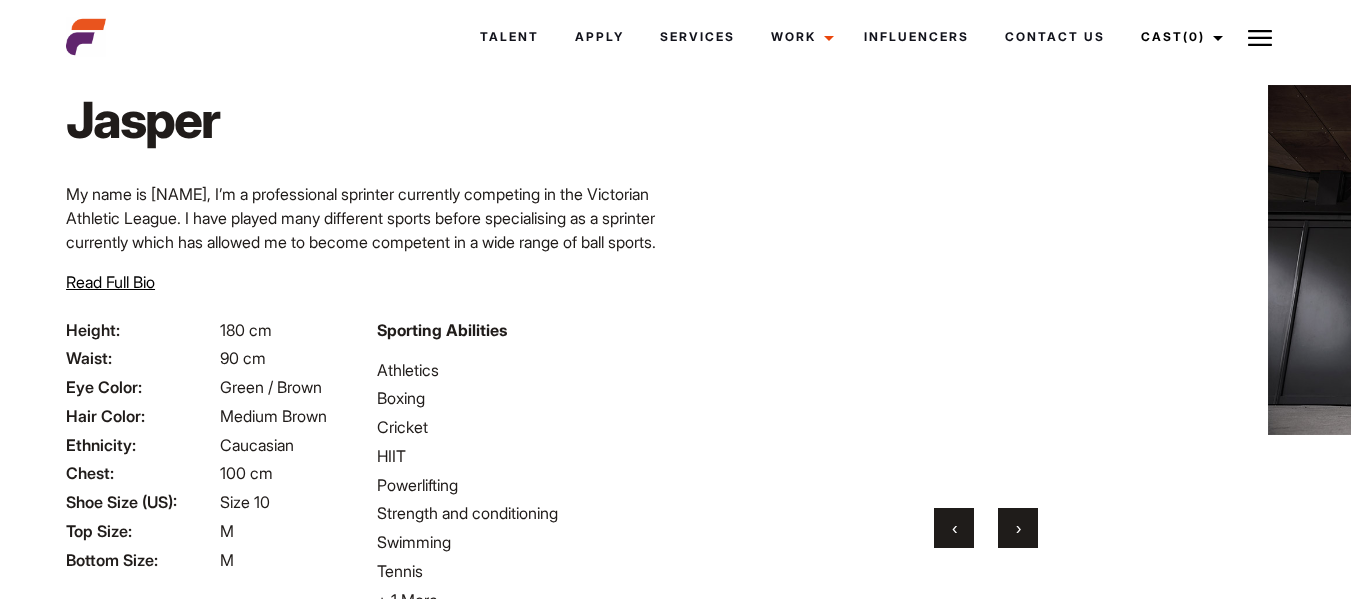 click on "›" at bounding box center (1018, 528) 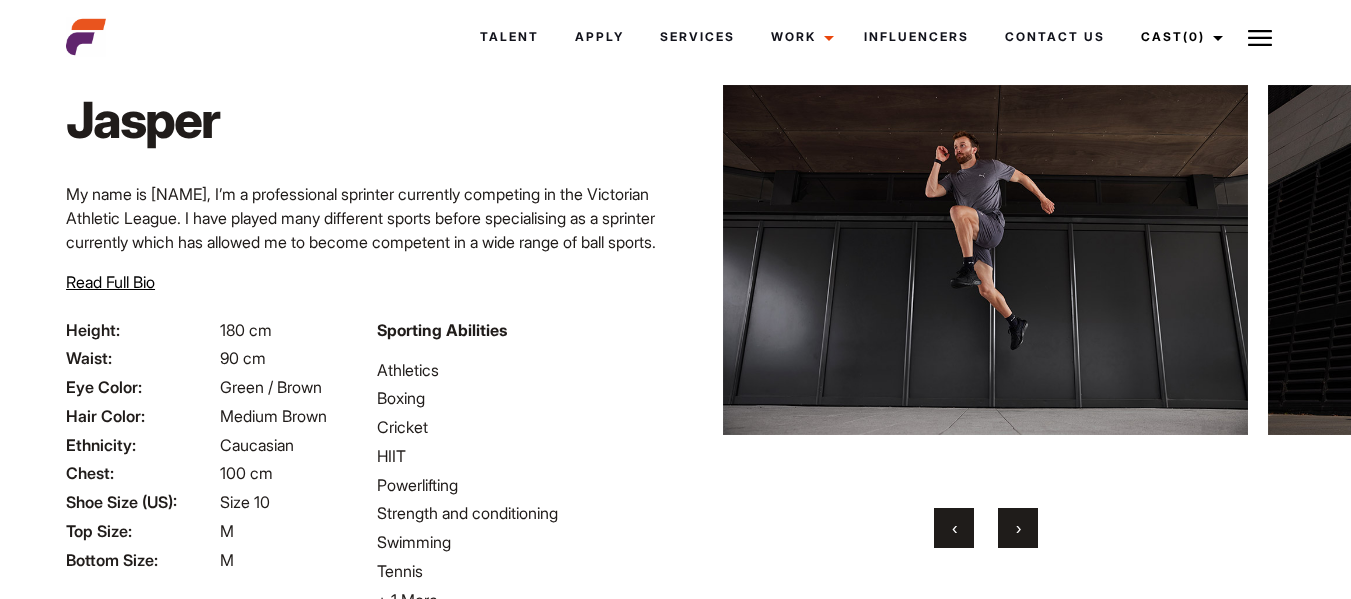 click on "›" at bounding box center [1018, 528] 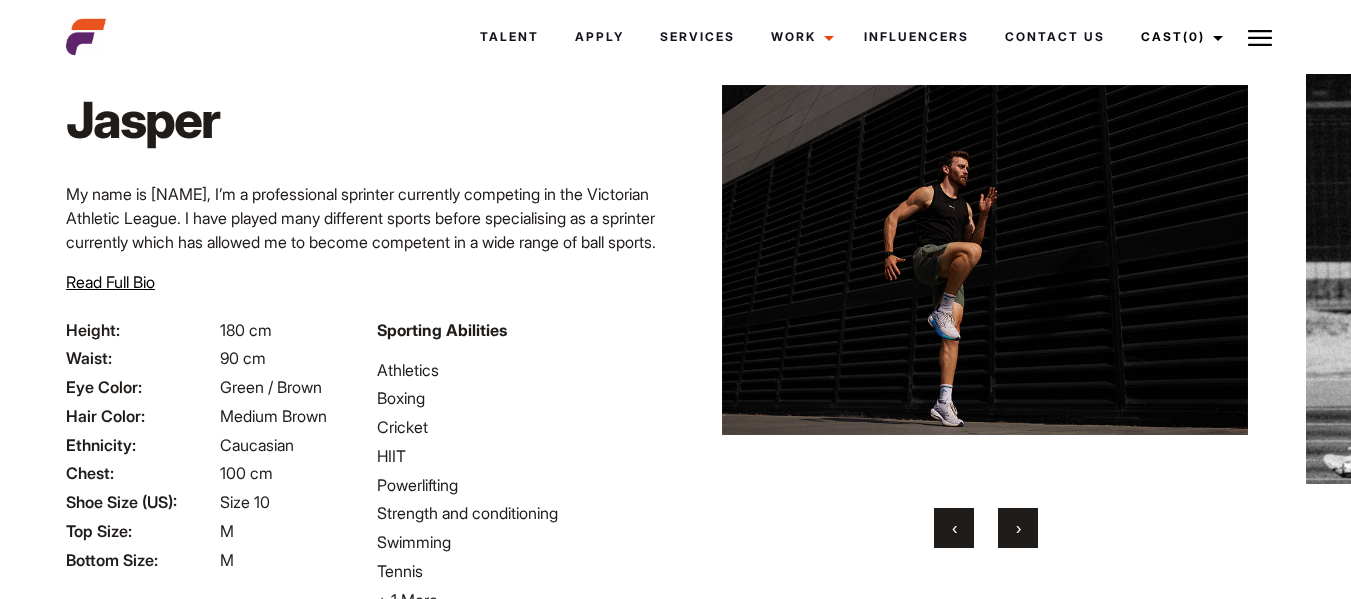 click on "›" at bounding box center (1018, 528) 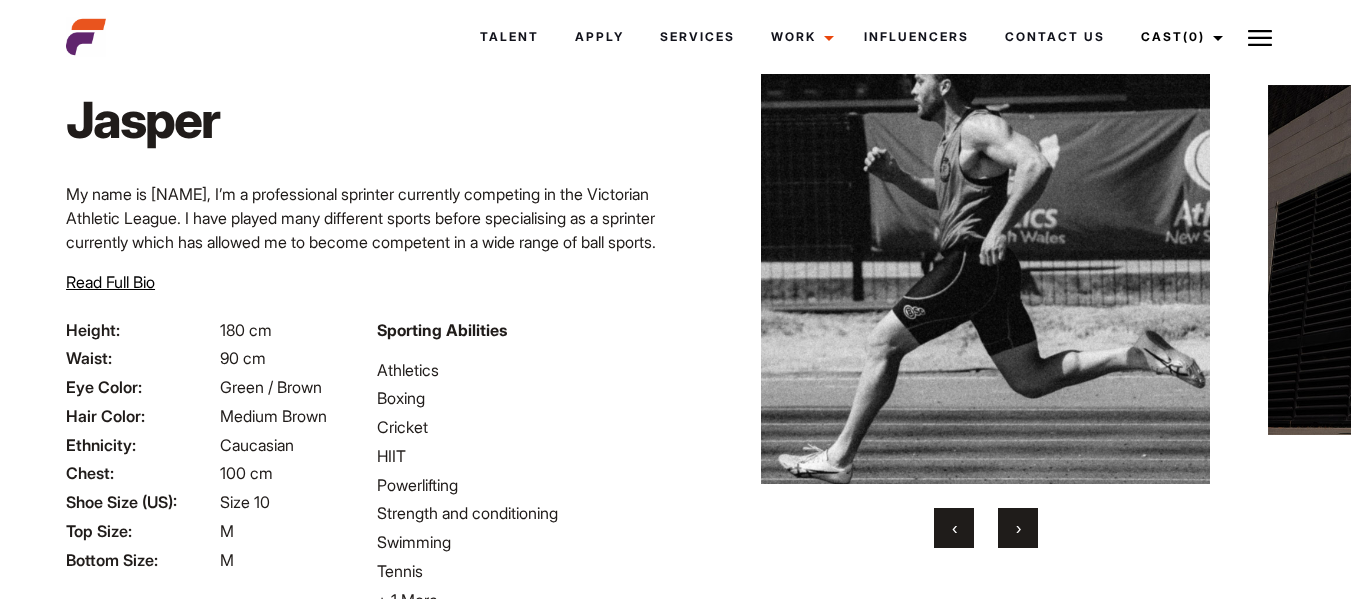 click on "›" at bounding box center (1018, 528) 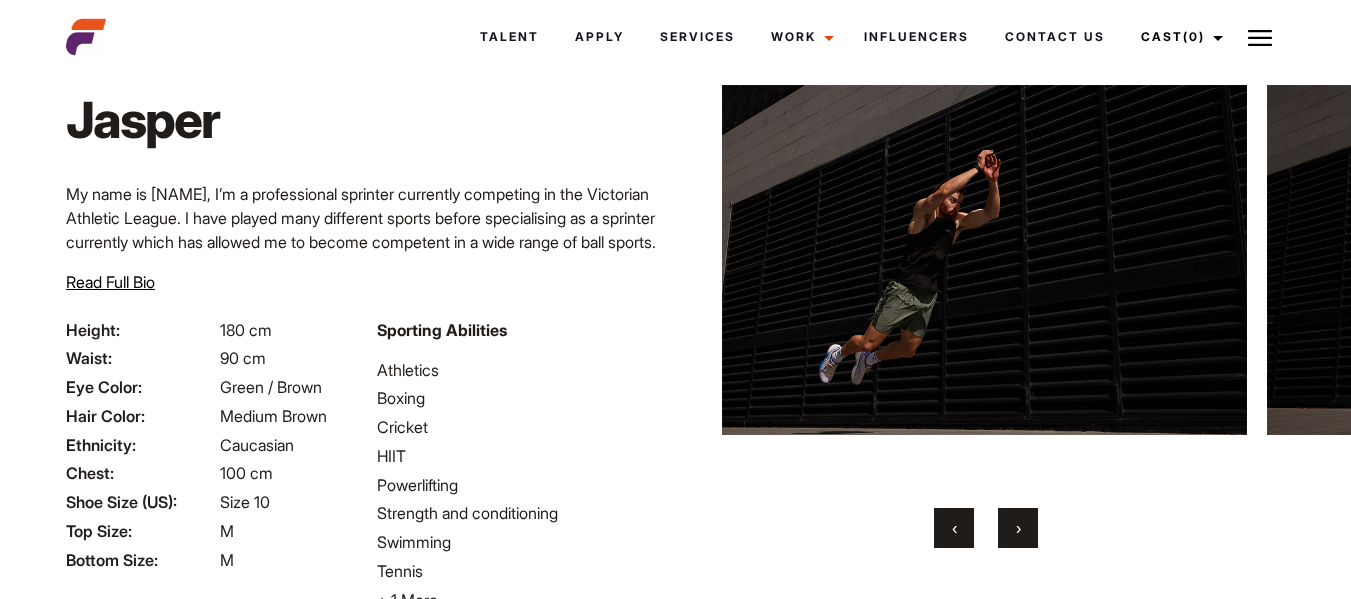 click on "›" at bounding box center [1018, 528] 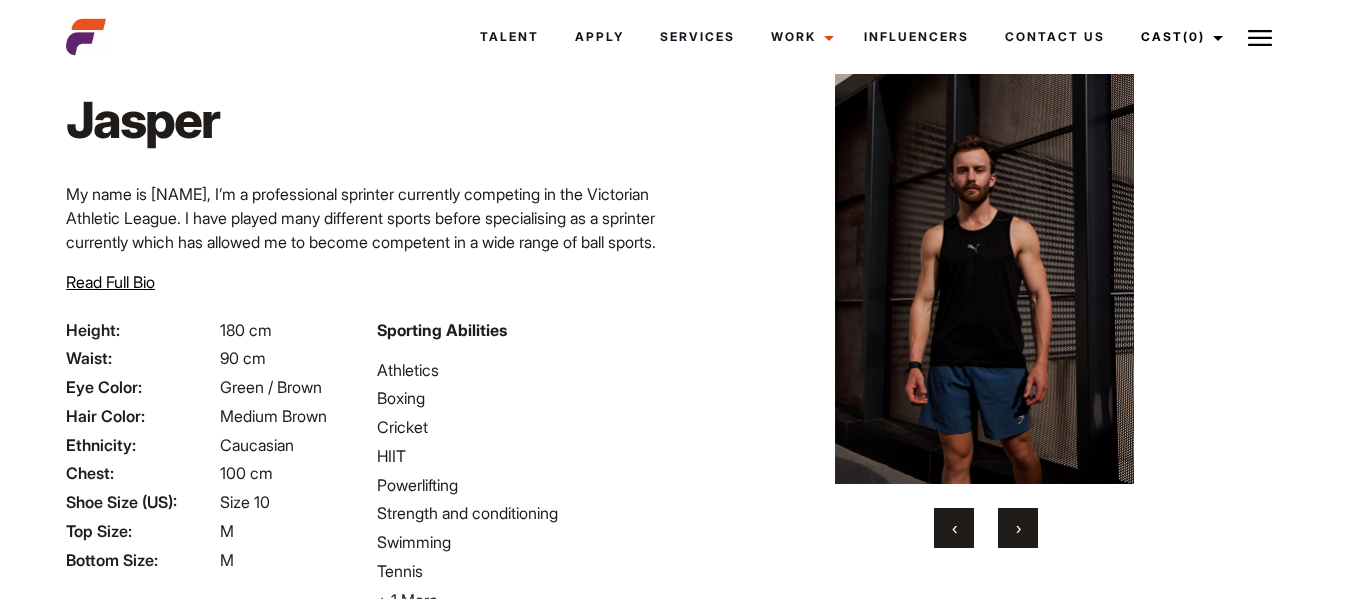 click on "›" at bounding box center (1018, 528) 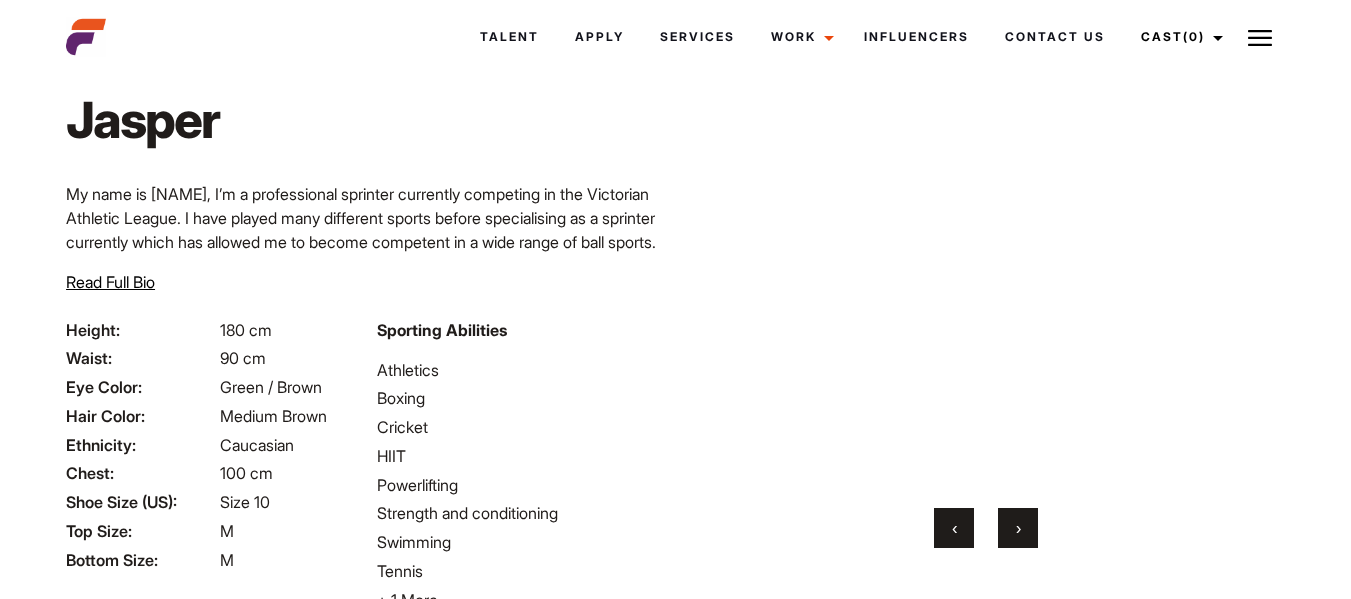 click on "Read Full Bio" at bounding box center [110, 282] 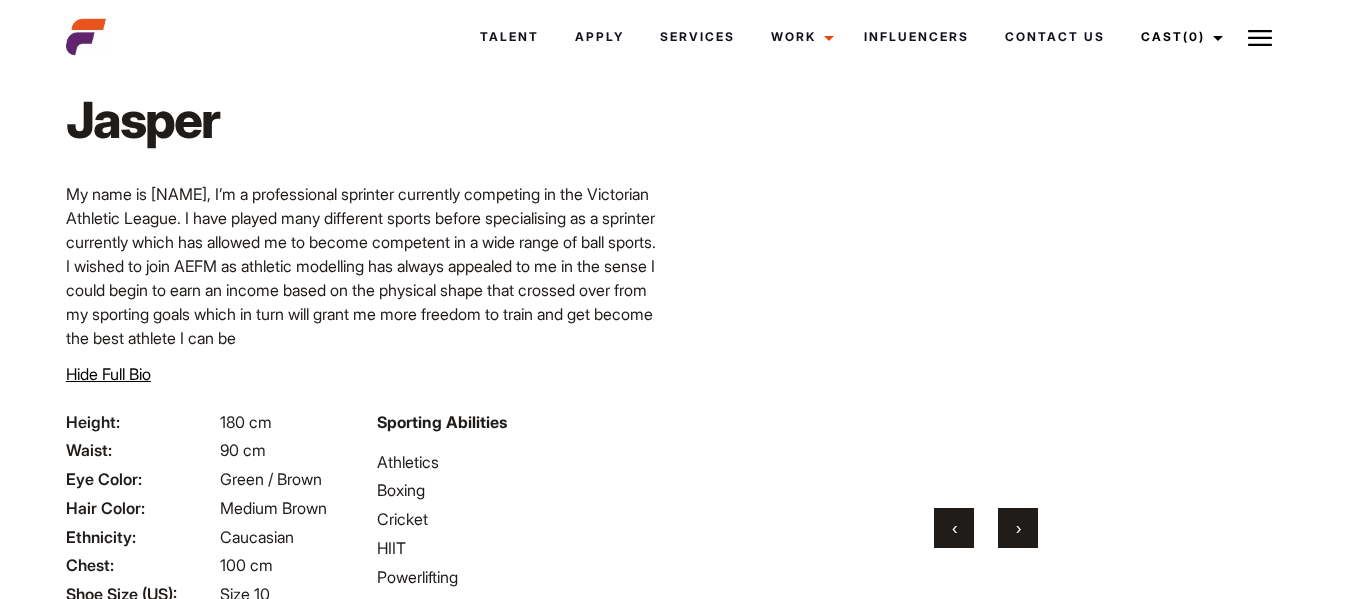 click on "›" at bounding box center [1018, 528] 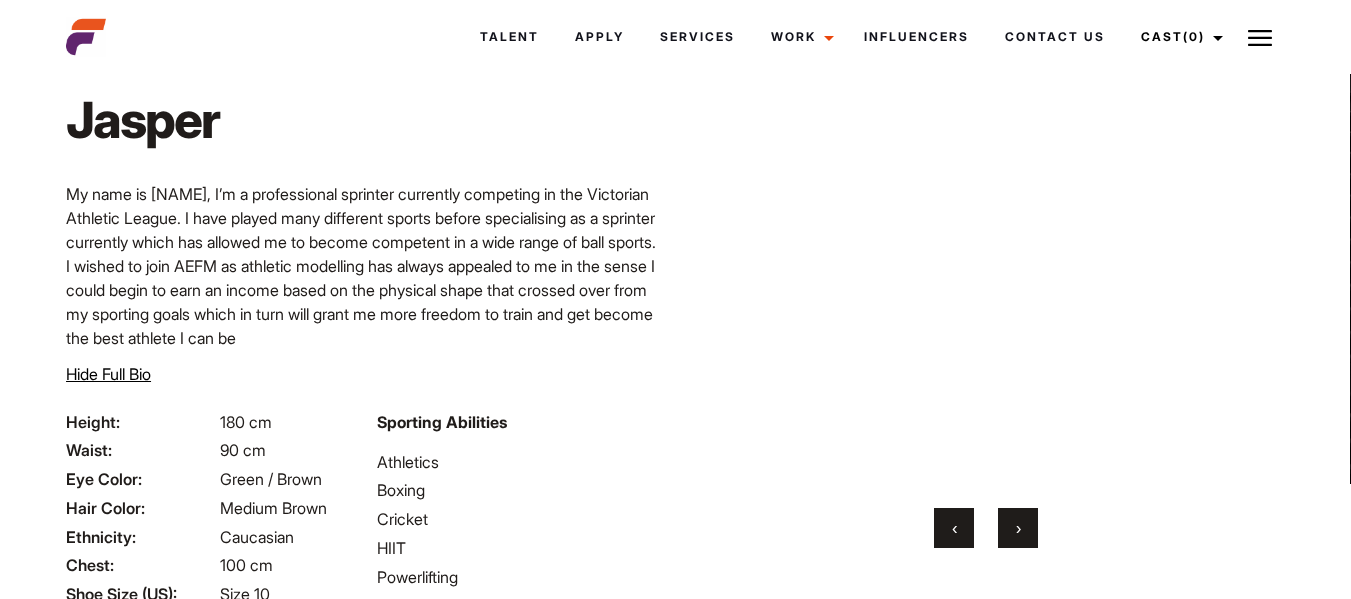 click on "›" at bounding box center [1018, 528] 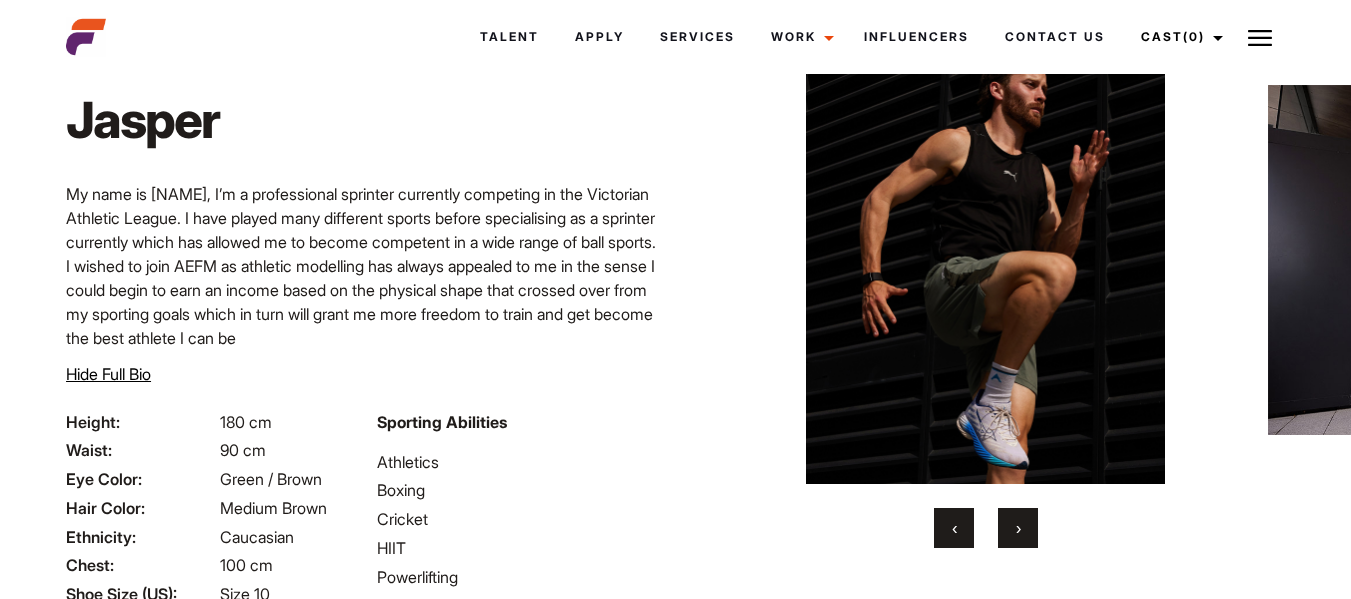 click on "›" at bounding box center (1018, 528) 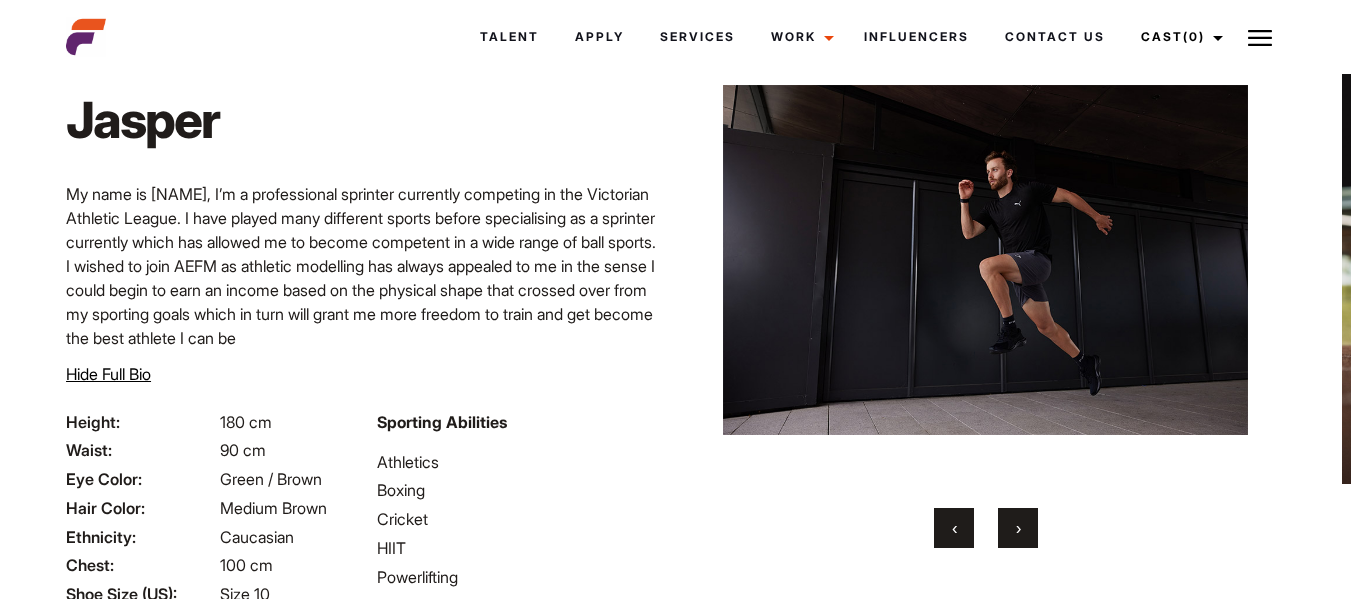 click on "›" at bounding box center [1018, 528] 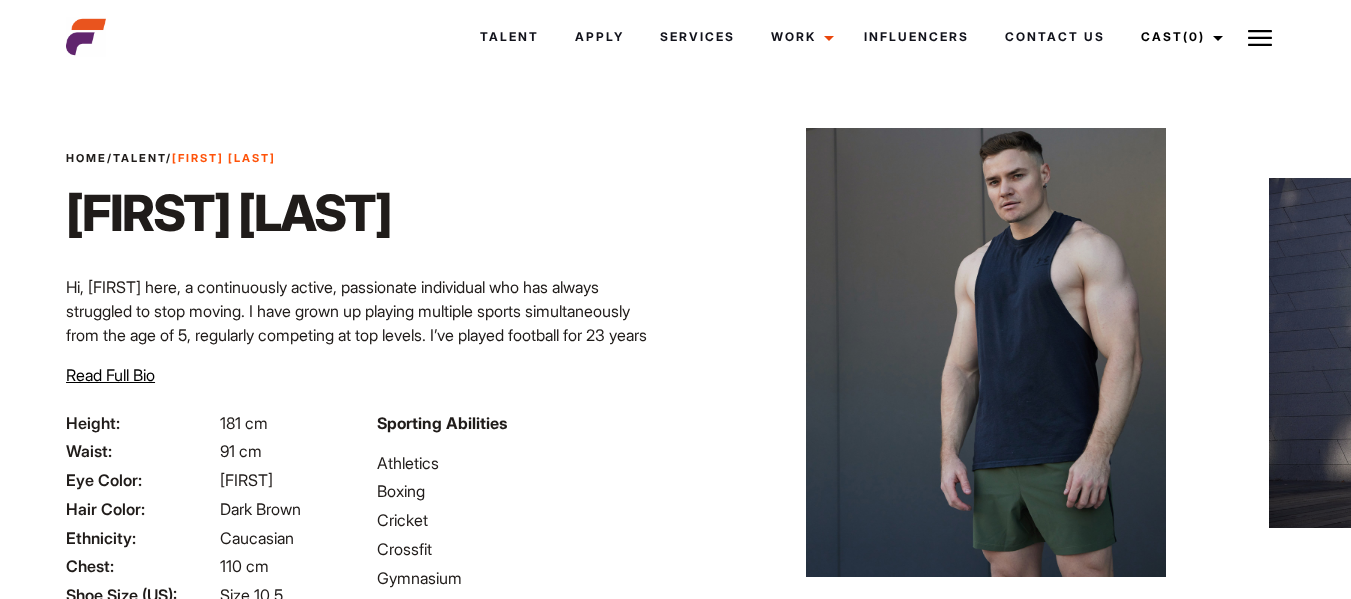 scroll, scrollTop: 0, scrollLeft: 0, axis: both 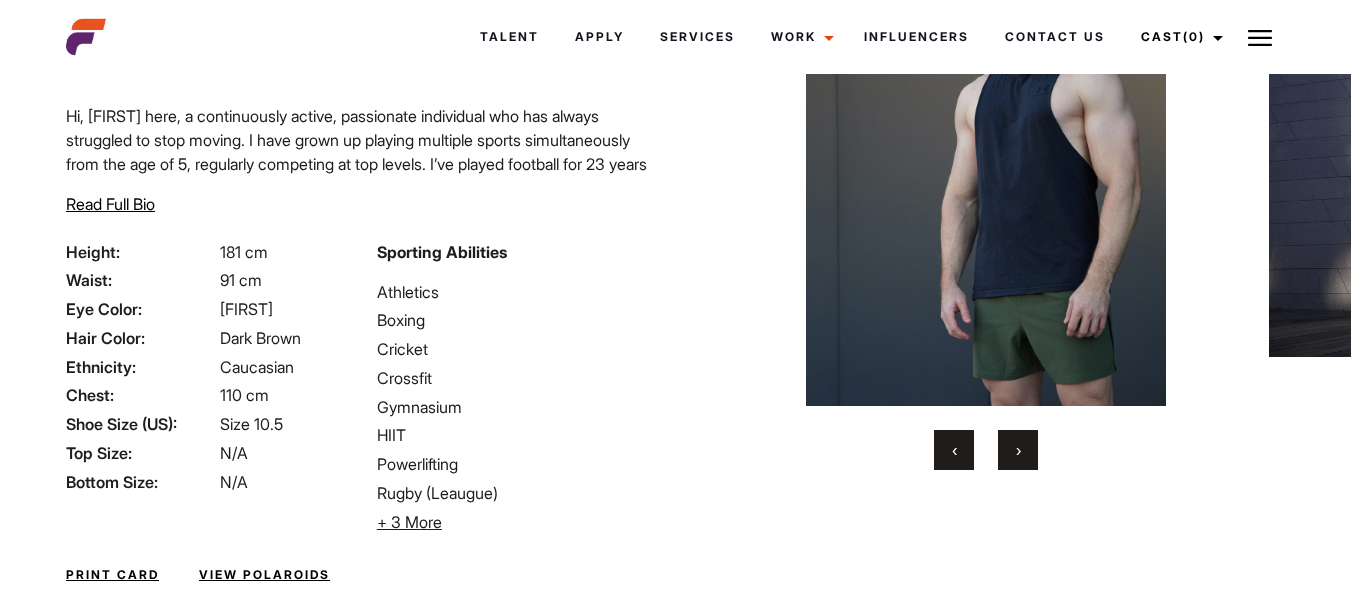 click on "›" at bounding box center (1018, 450) 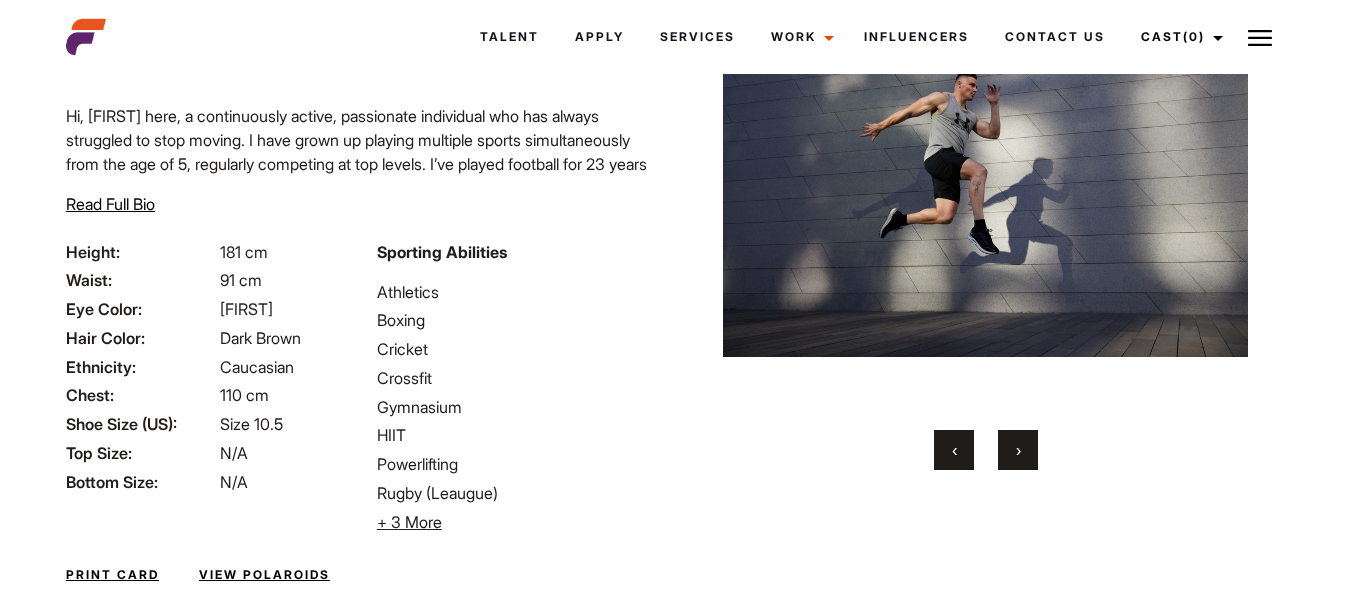 click on "›" at bounding box center [1018, 450] 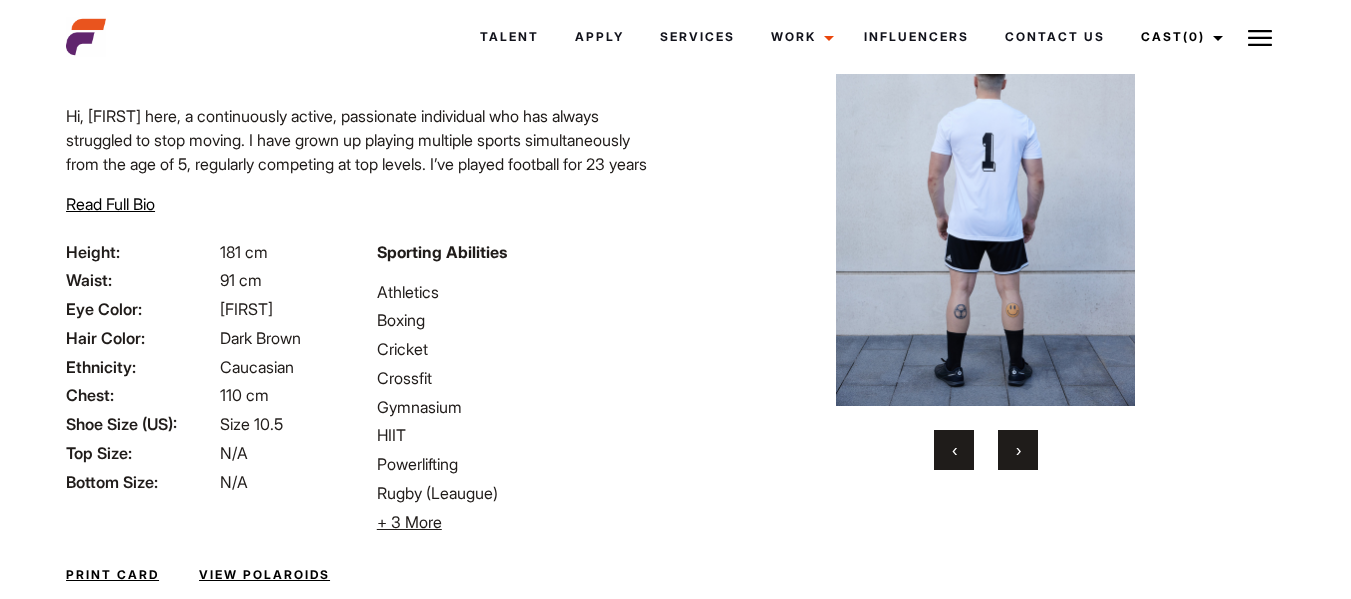 click on "›" at bounding box center [1018, 450] 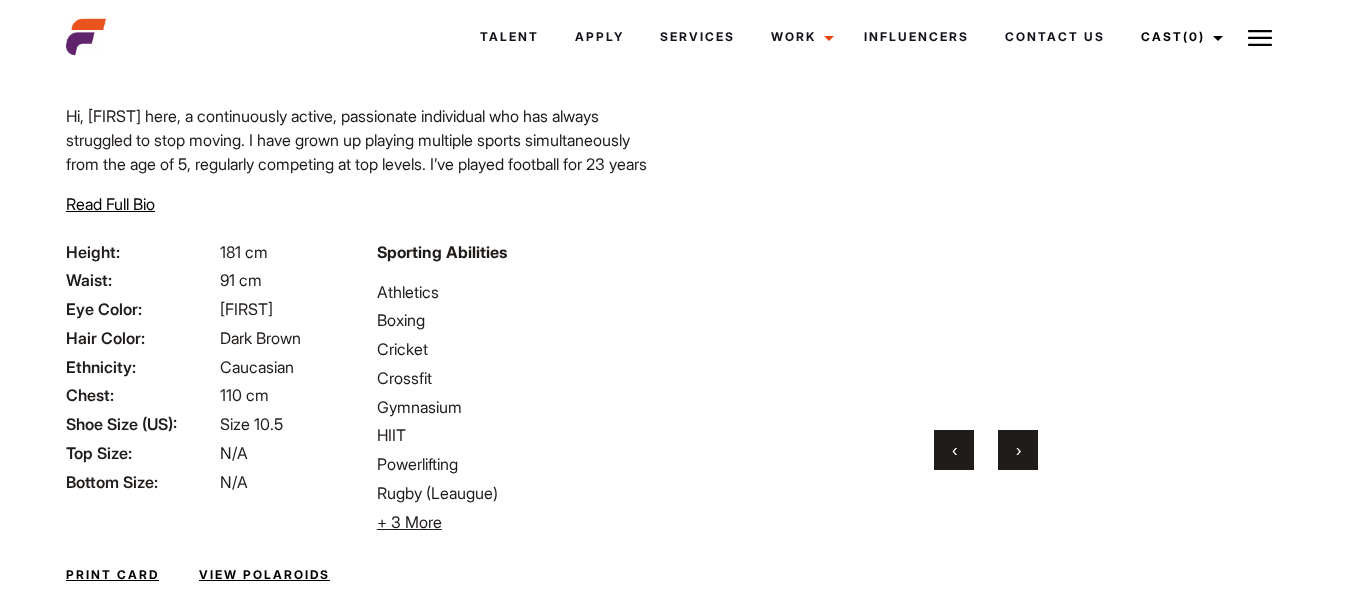 click on "›" at bounding box center (1018, 450) 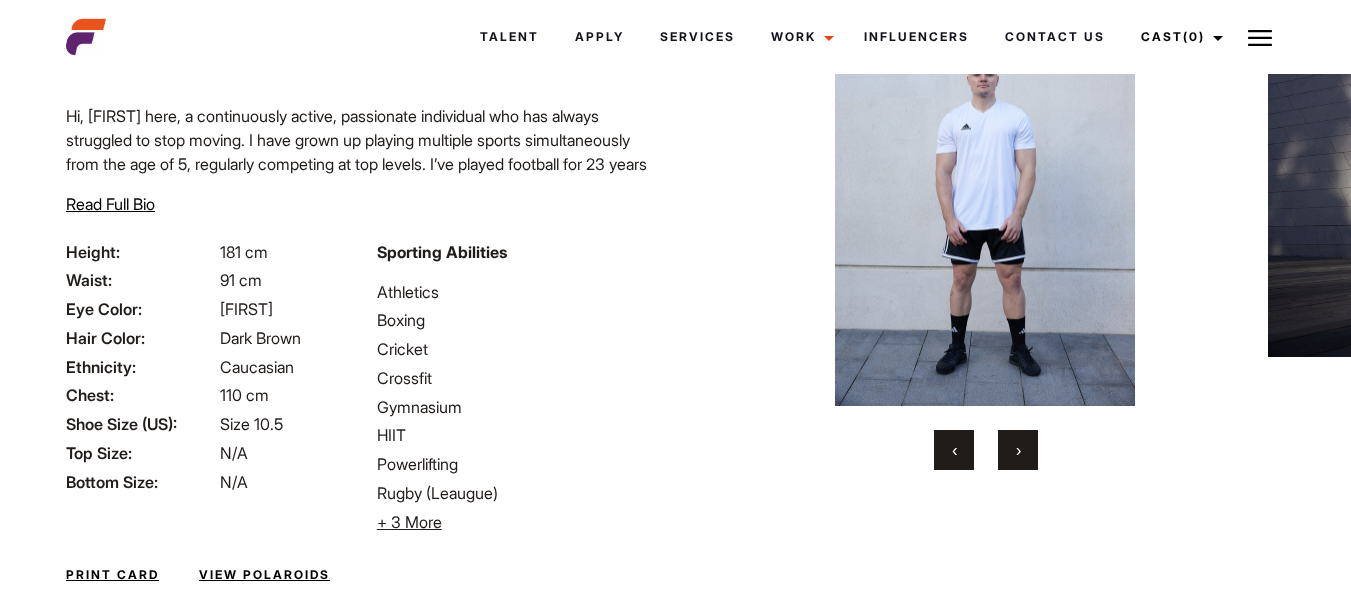 click on "›" at bounding box center (1018, 450) 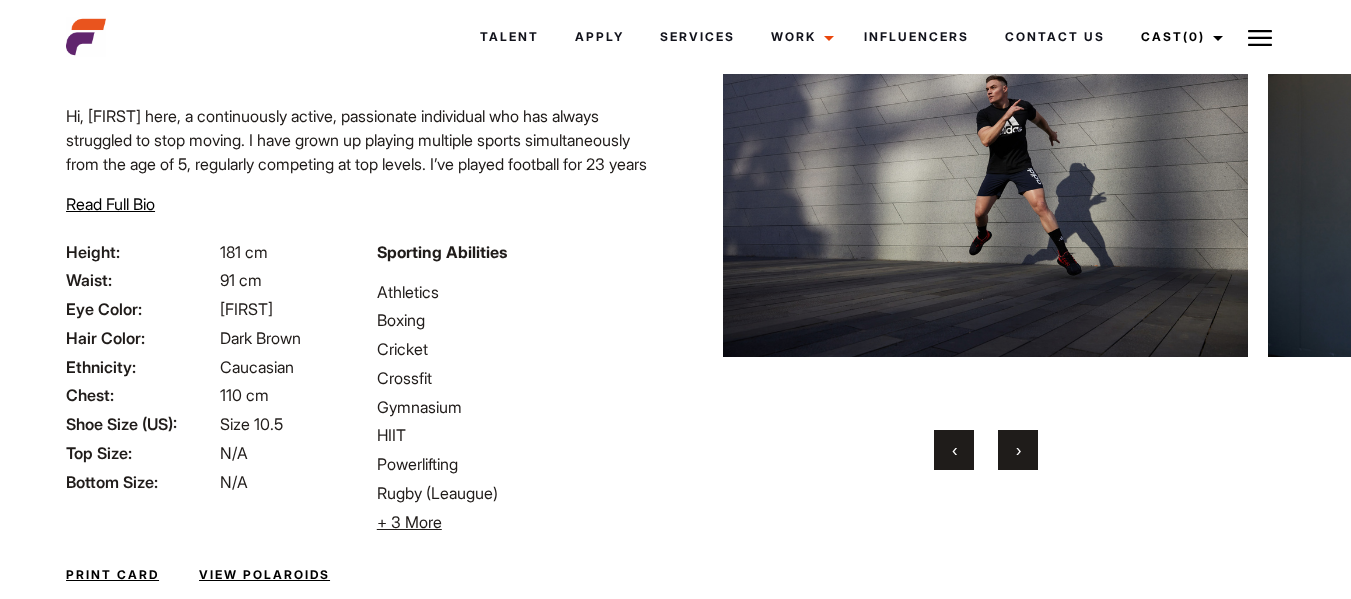 click on "›" at bounding box center [1018, 450] 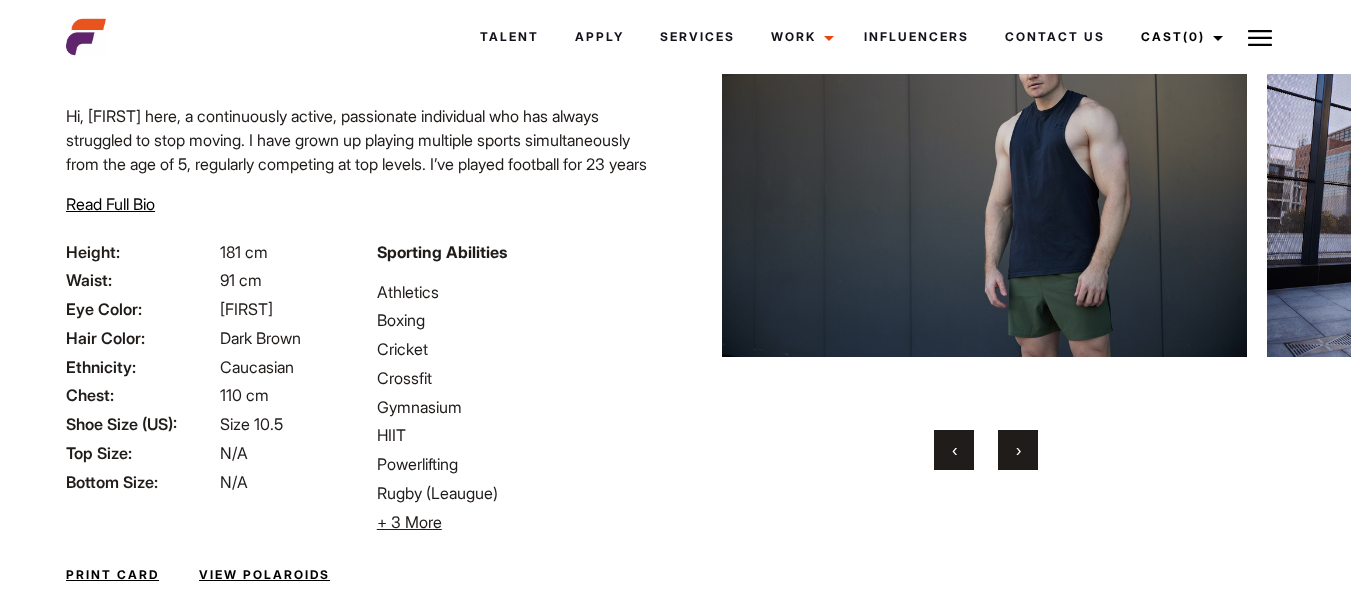 click on "›" at bounding box center [1018, 450] 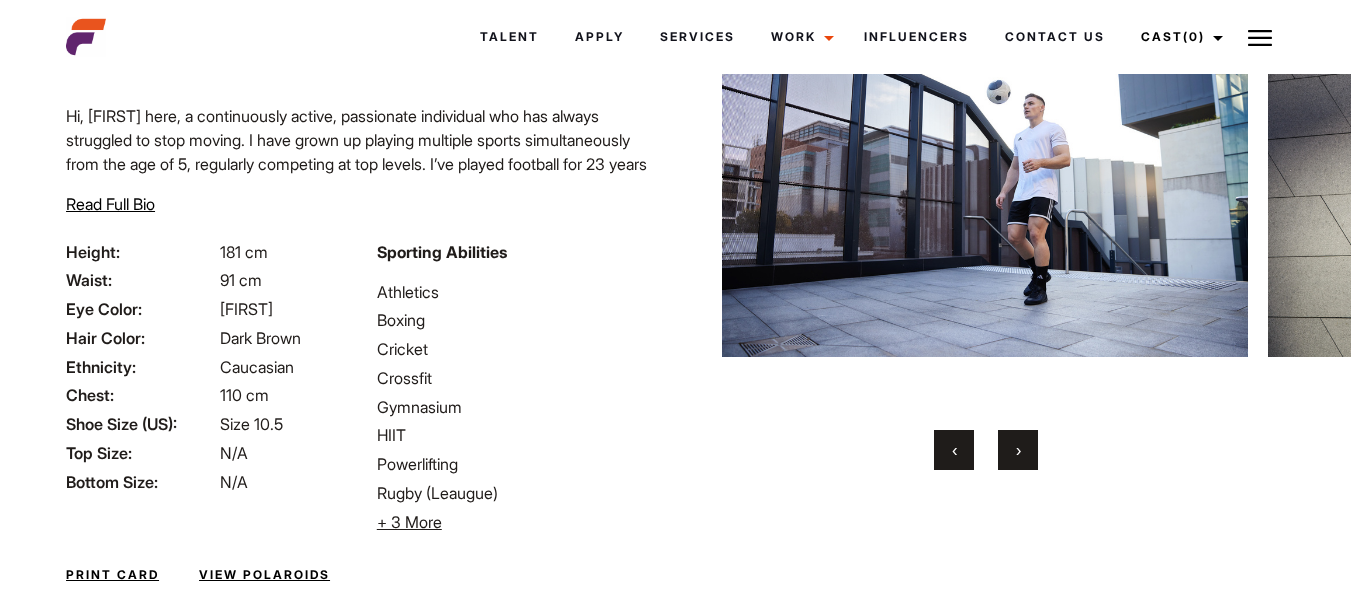 click on "›" at bounding box center (1018, 450) 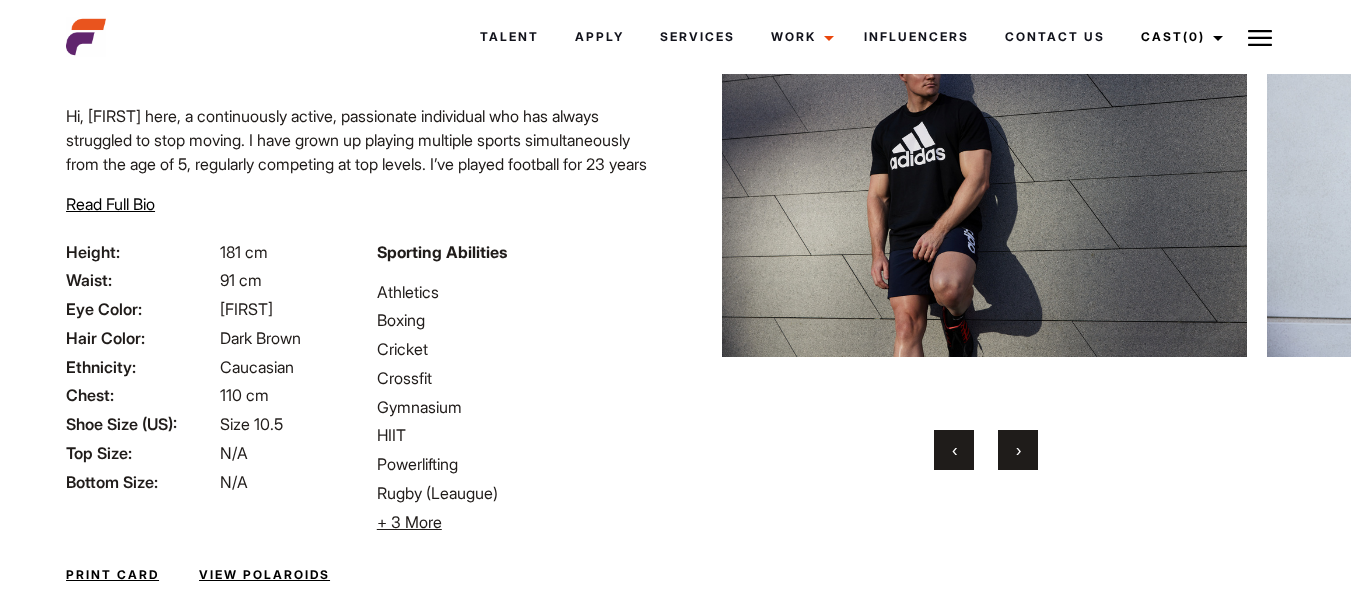 click on "›" at bounding box center [1018, 450] 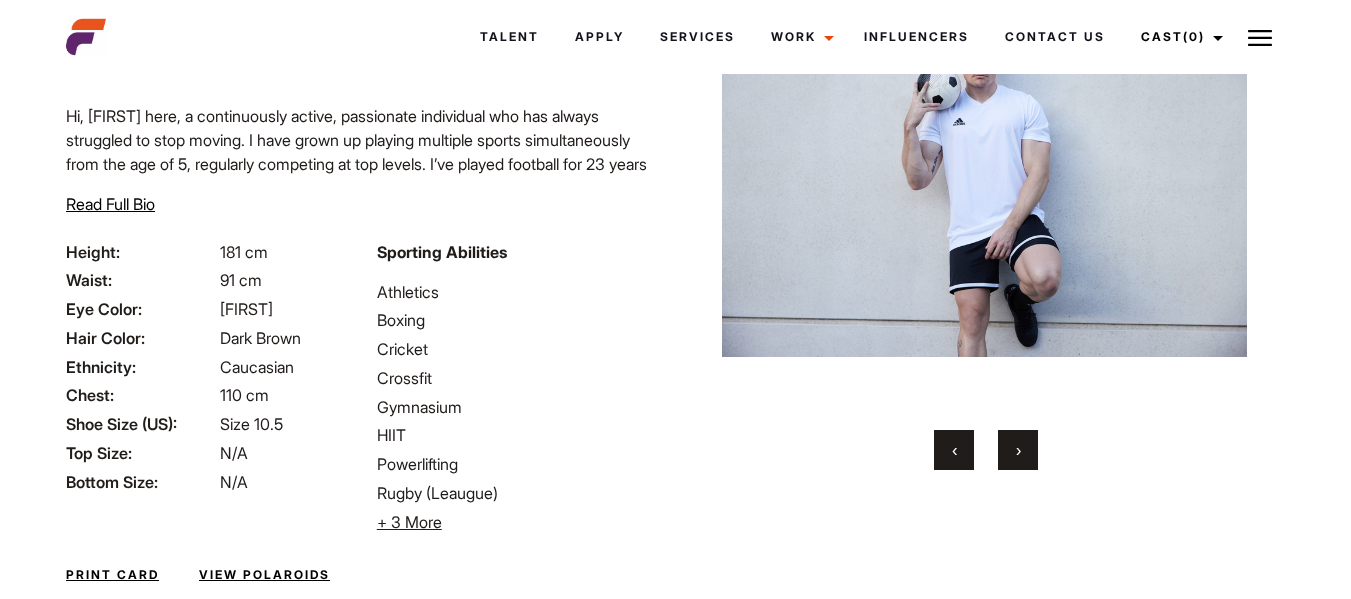 click on "›" at bounding box center [1018, 450] 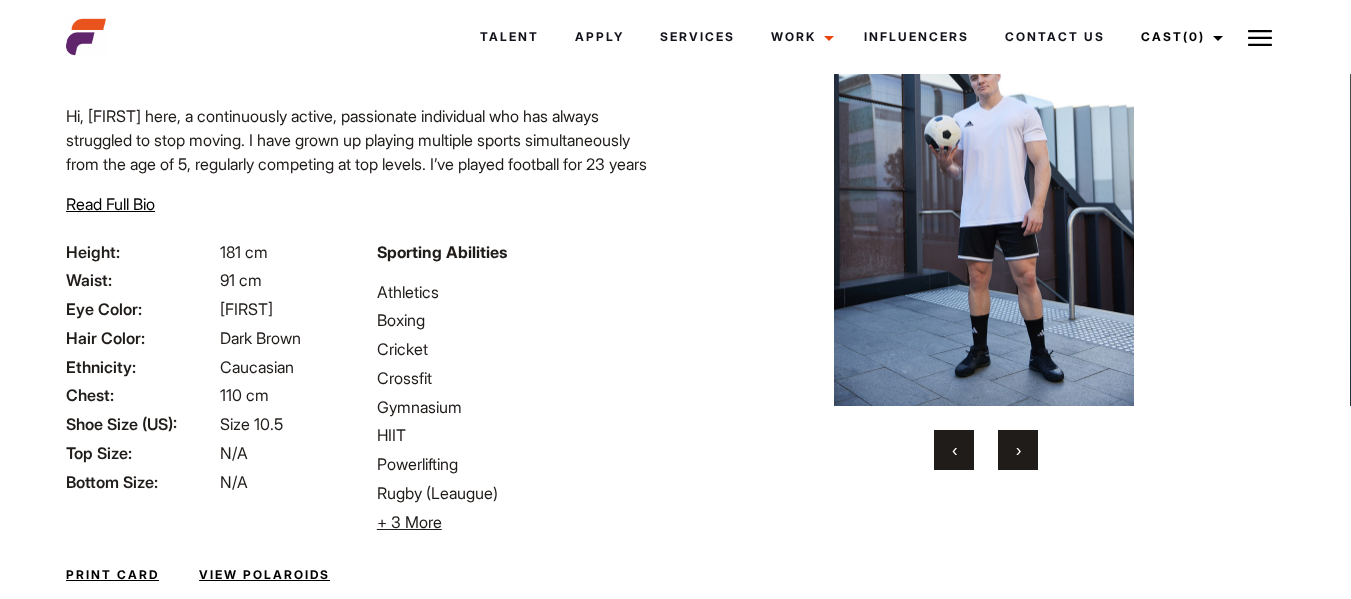 click on "›" at bounding box center (1018, 450) 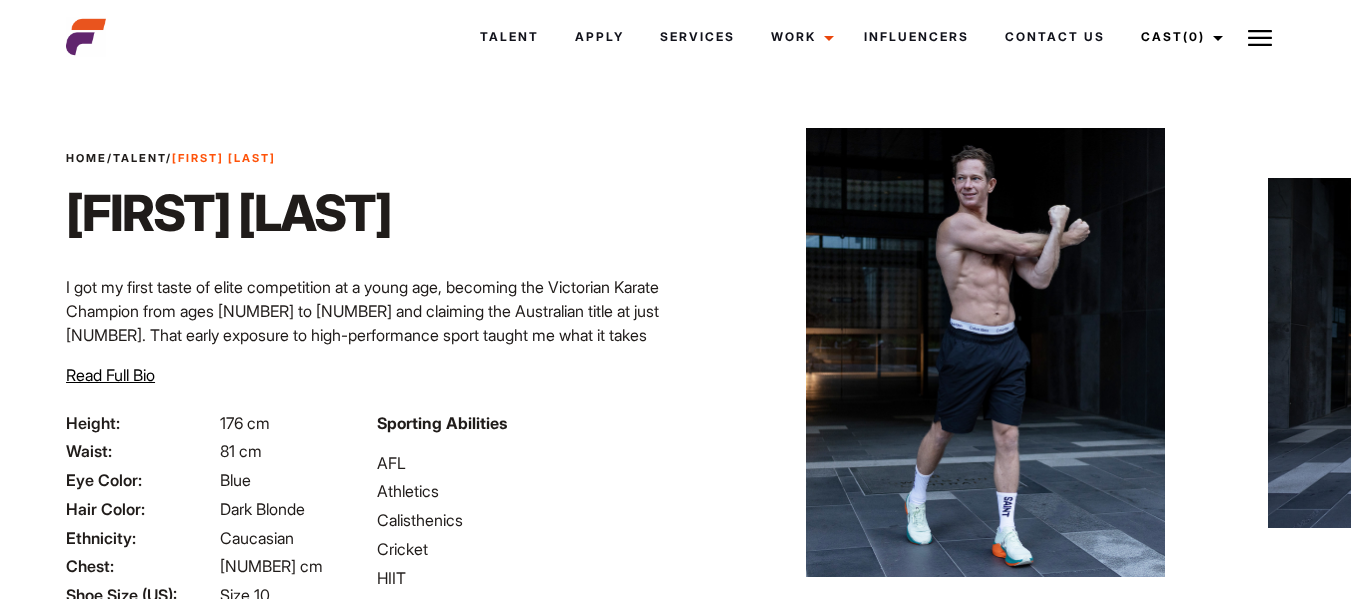 scroll, scrollTop: 0, scrollLeft: 0, axis: both 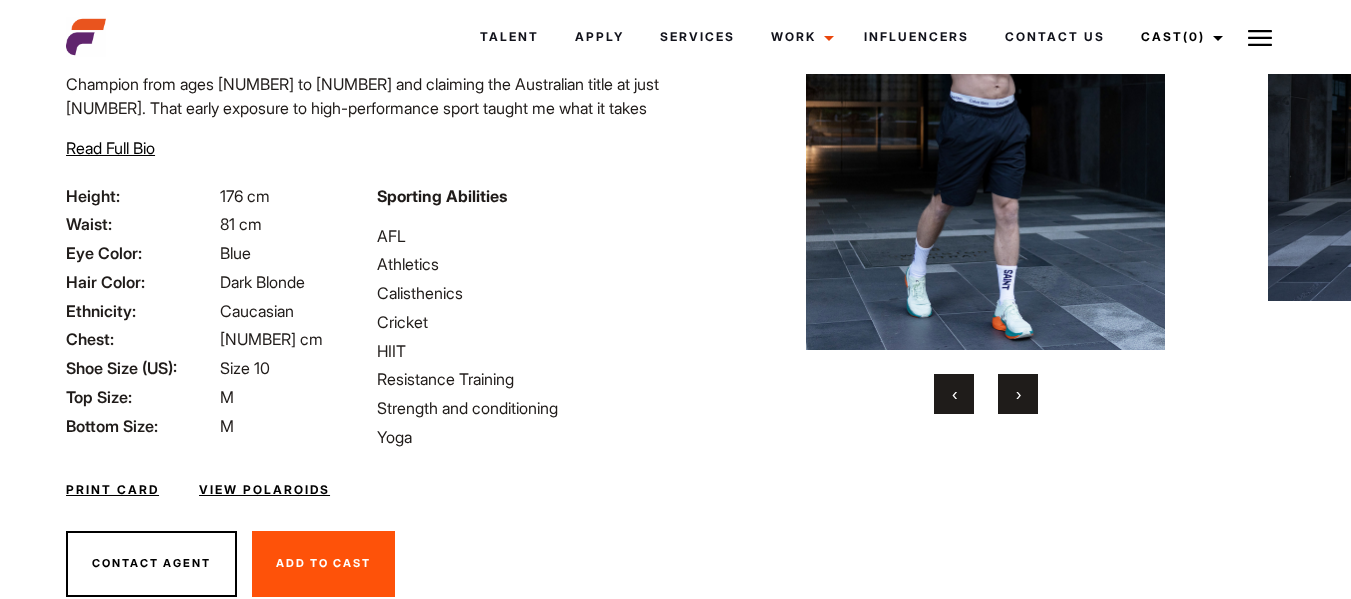 click on "›" at bounding box center [1018, 394] 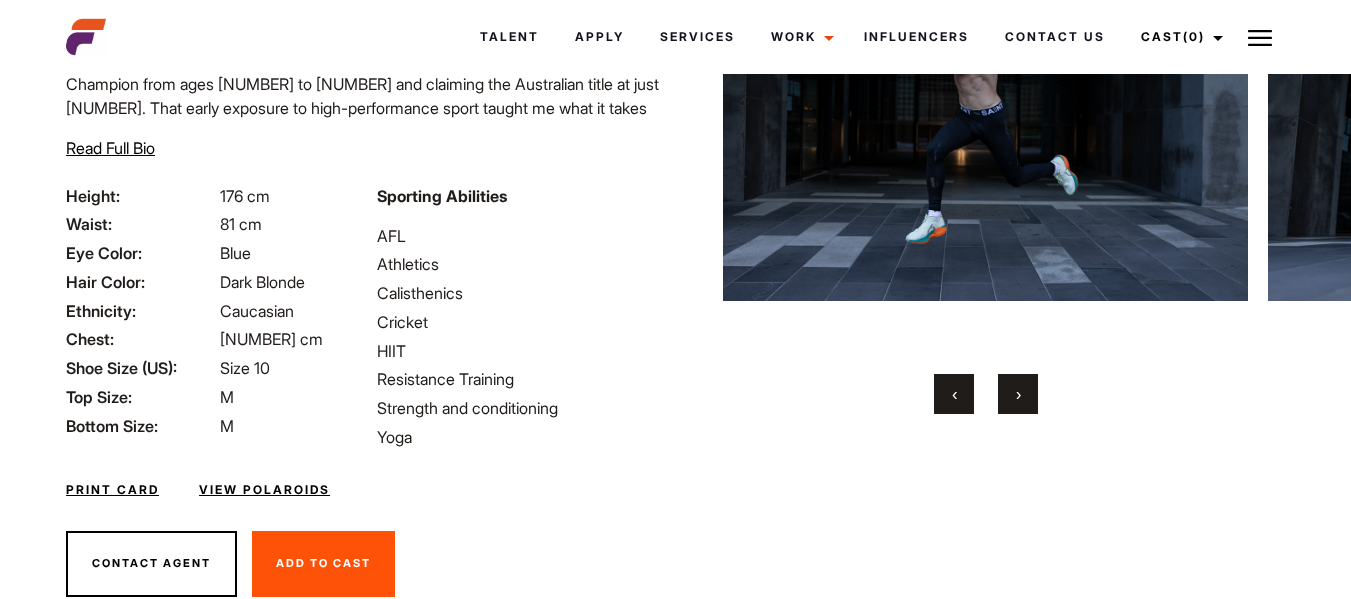 click on "›" at bounding box center (1018, 394) 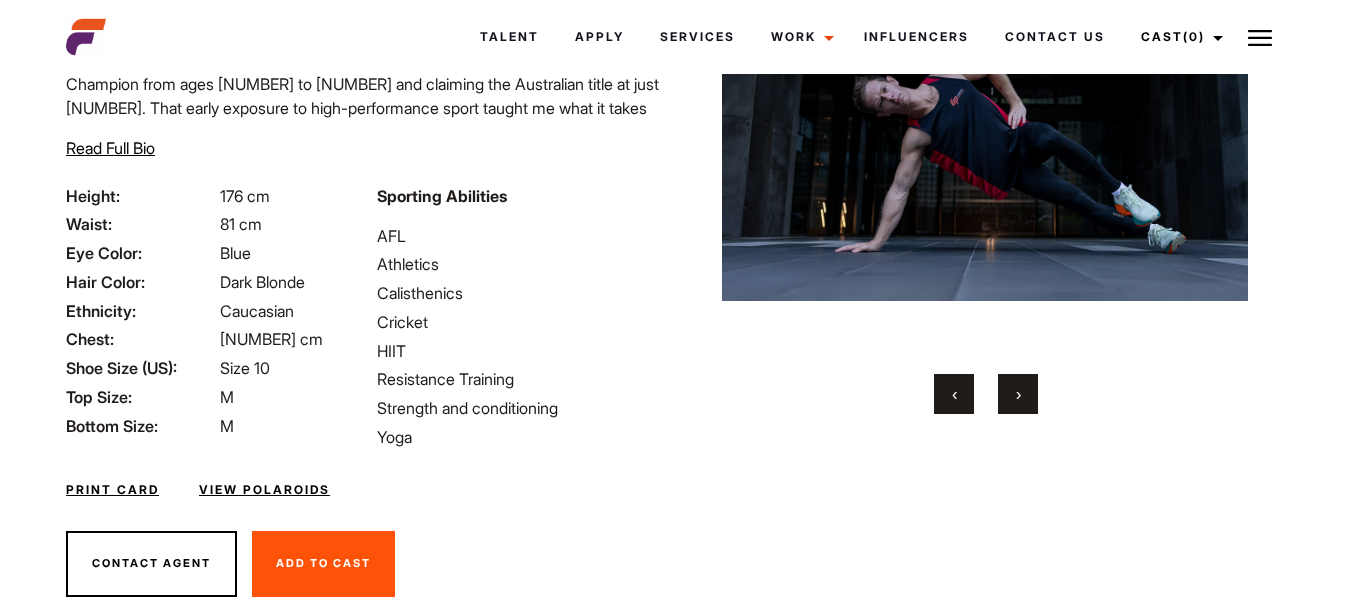 click on "›" at bounding box center [1018, 394] 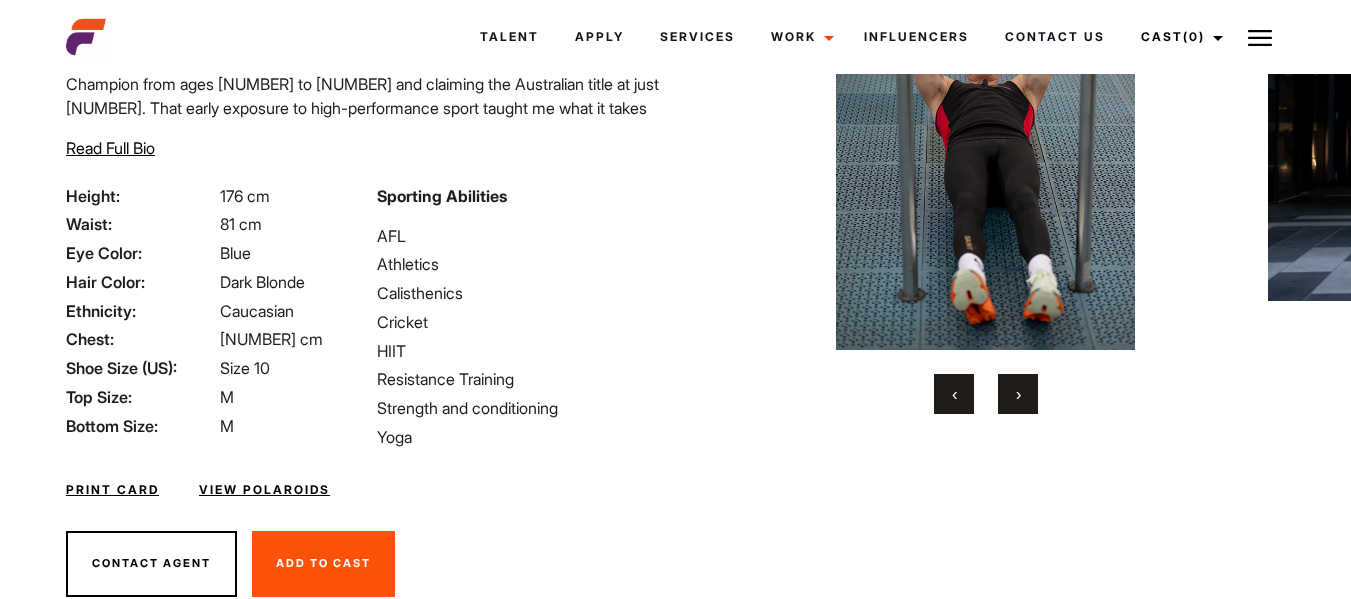 click on "›" at bounding box center [1018, 394] 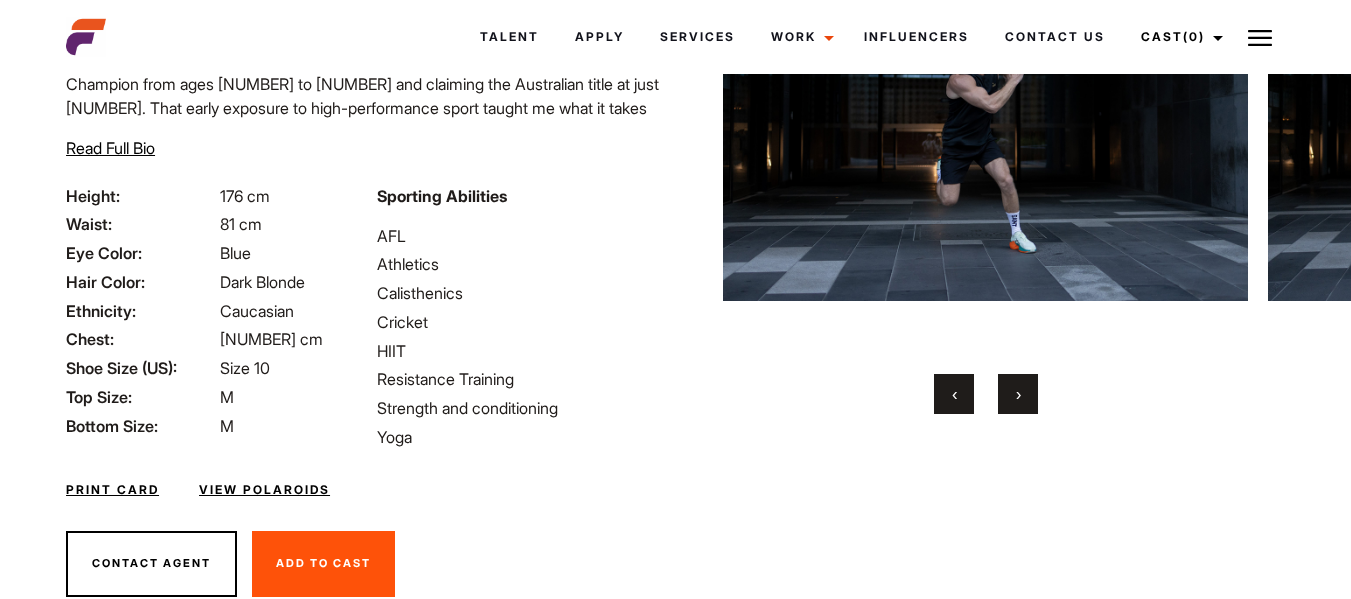 click on "›" at bounding box center (1018, 394) 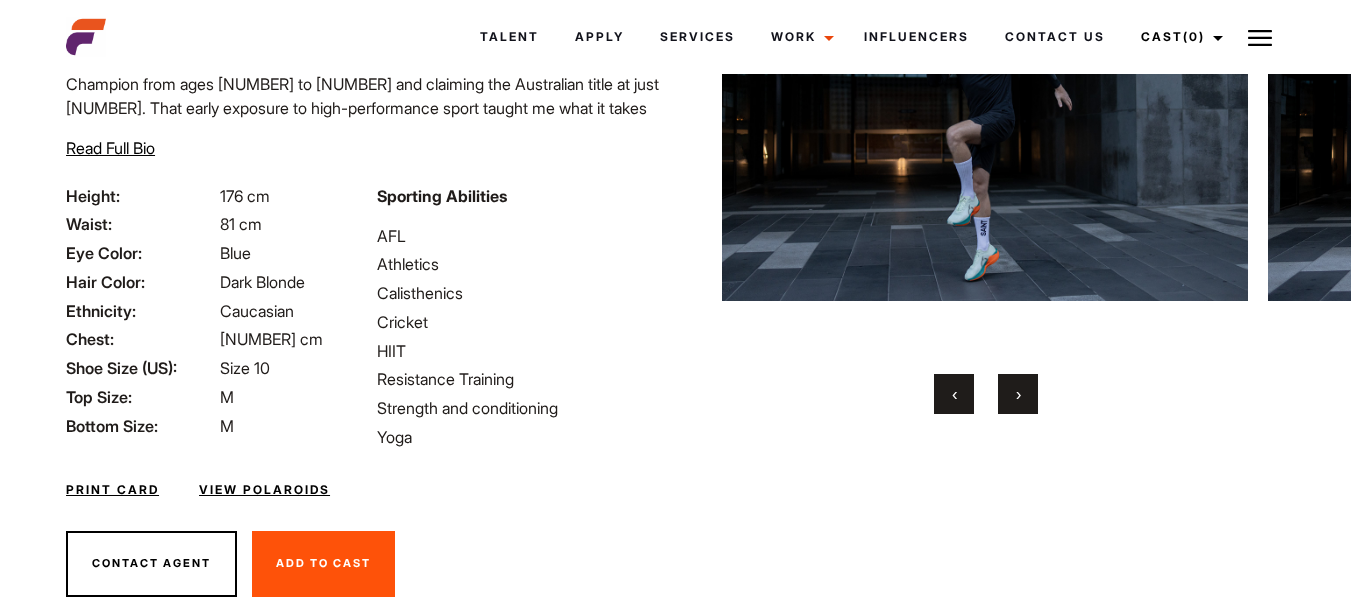 click on "›" at bounding box center [1018, 394] 